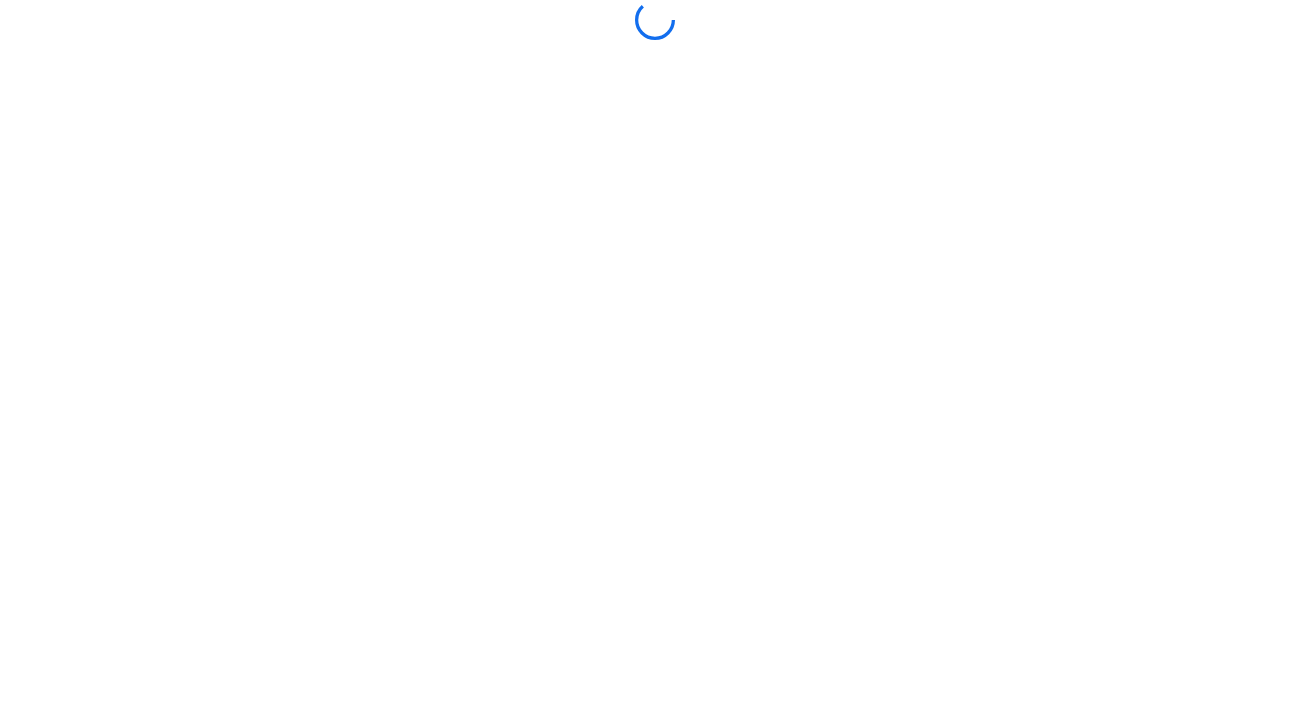 scroll, scrollTop: 0, scrollLeft: 0, axis: both 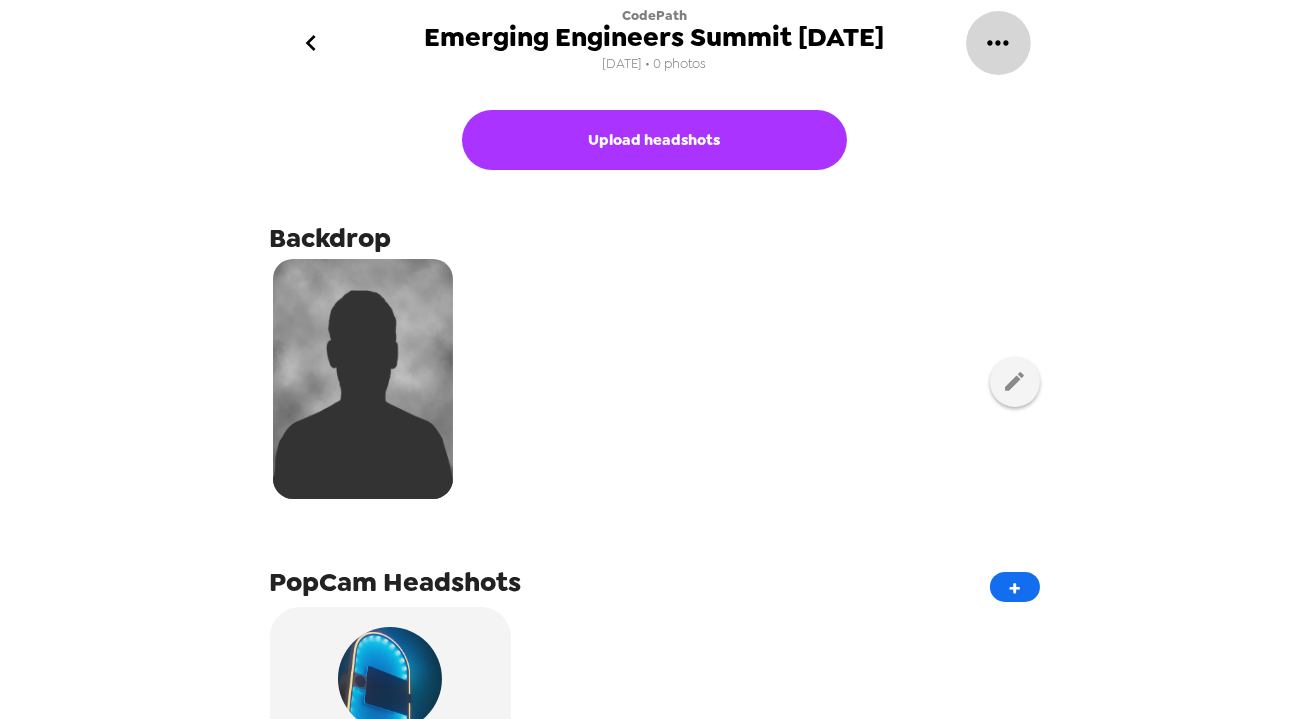 click 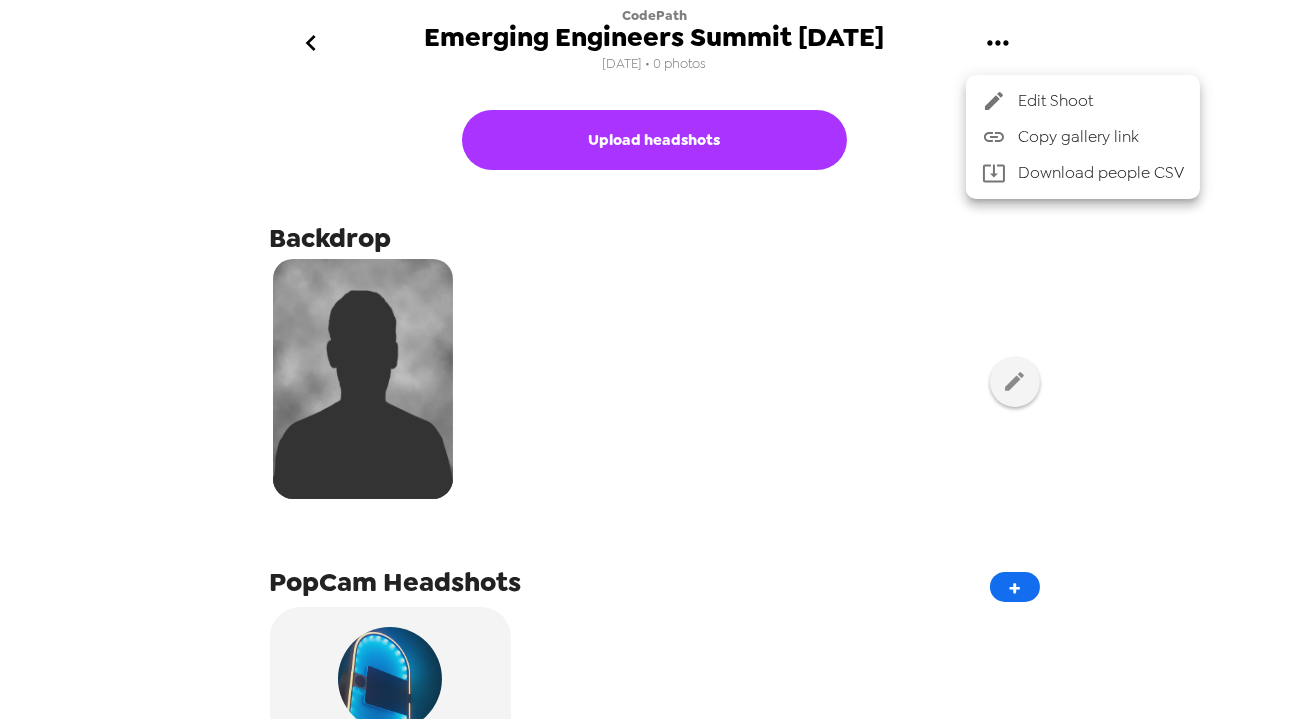 click on "Copy gallery link" at bounding box center (1101, 137) 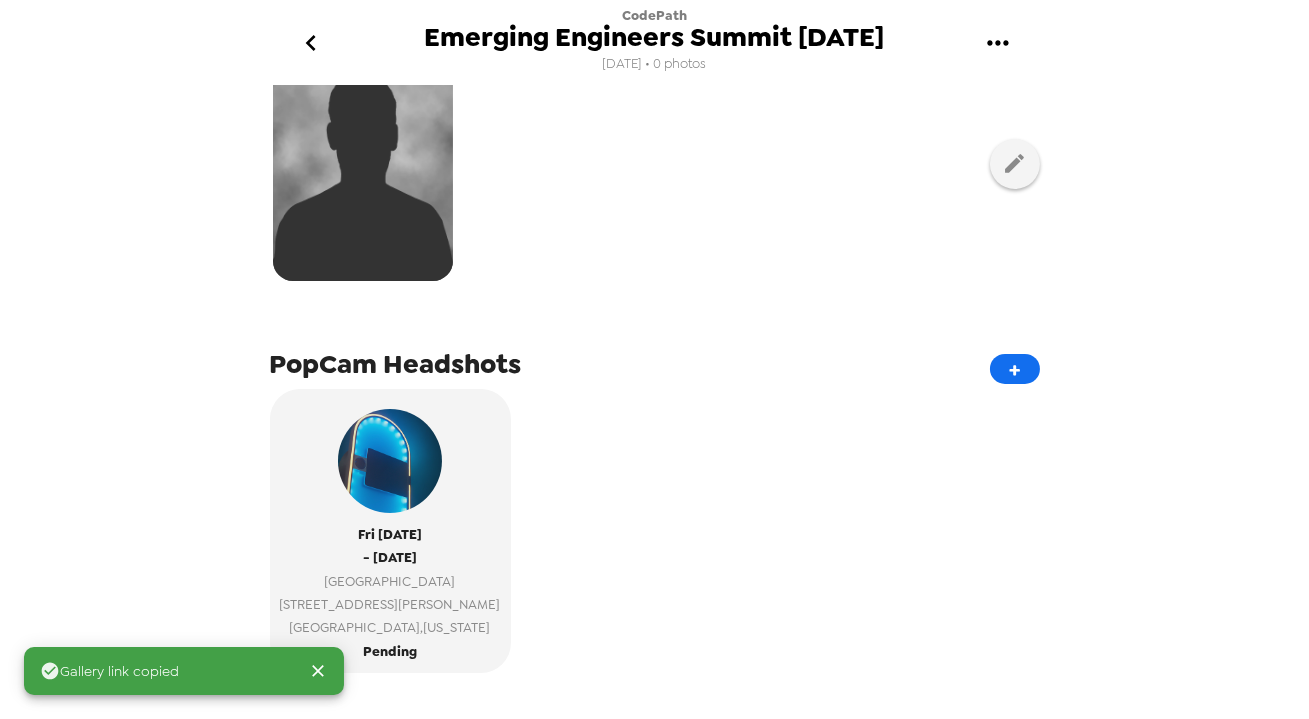 scroll, scrollTop: 480, scrollLeft: 0, axis: vertical 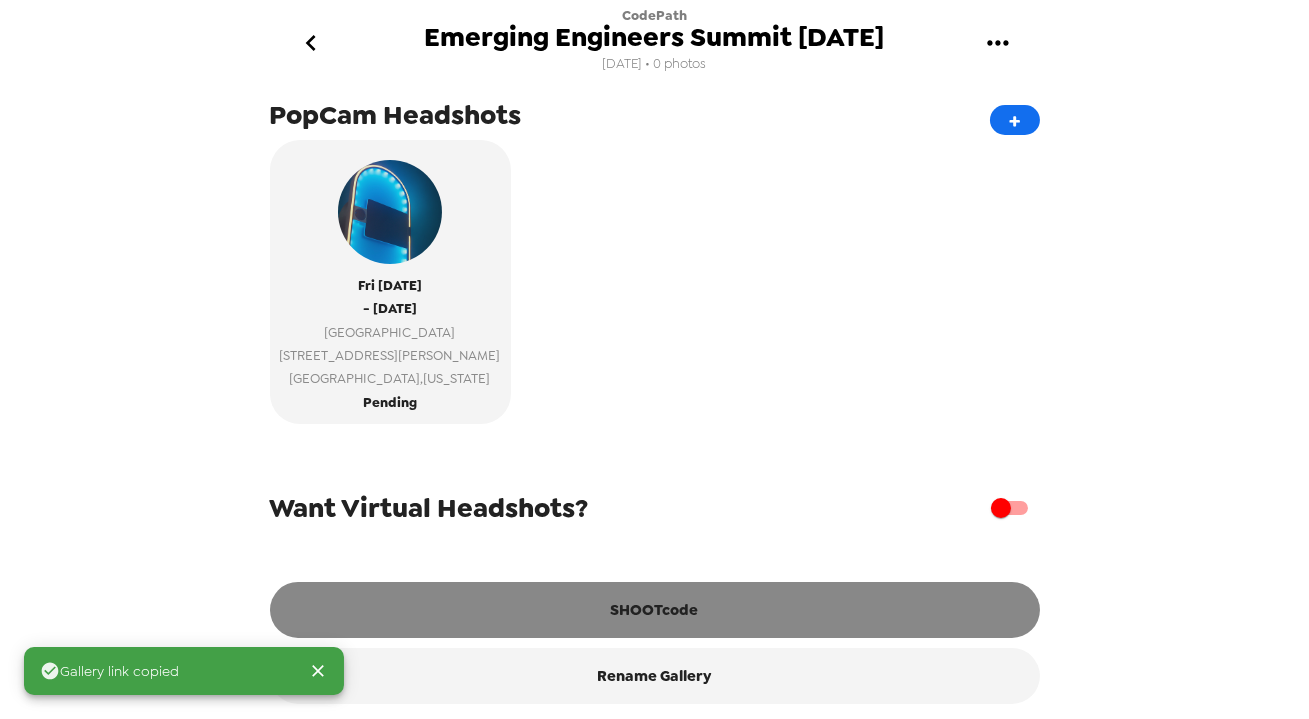 click on "SHOOTcode" at bounding box center (655, 610) 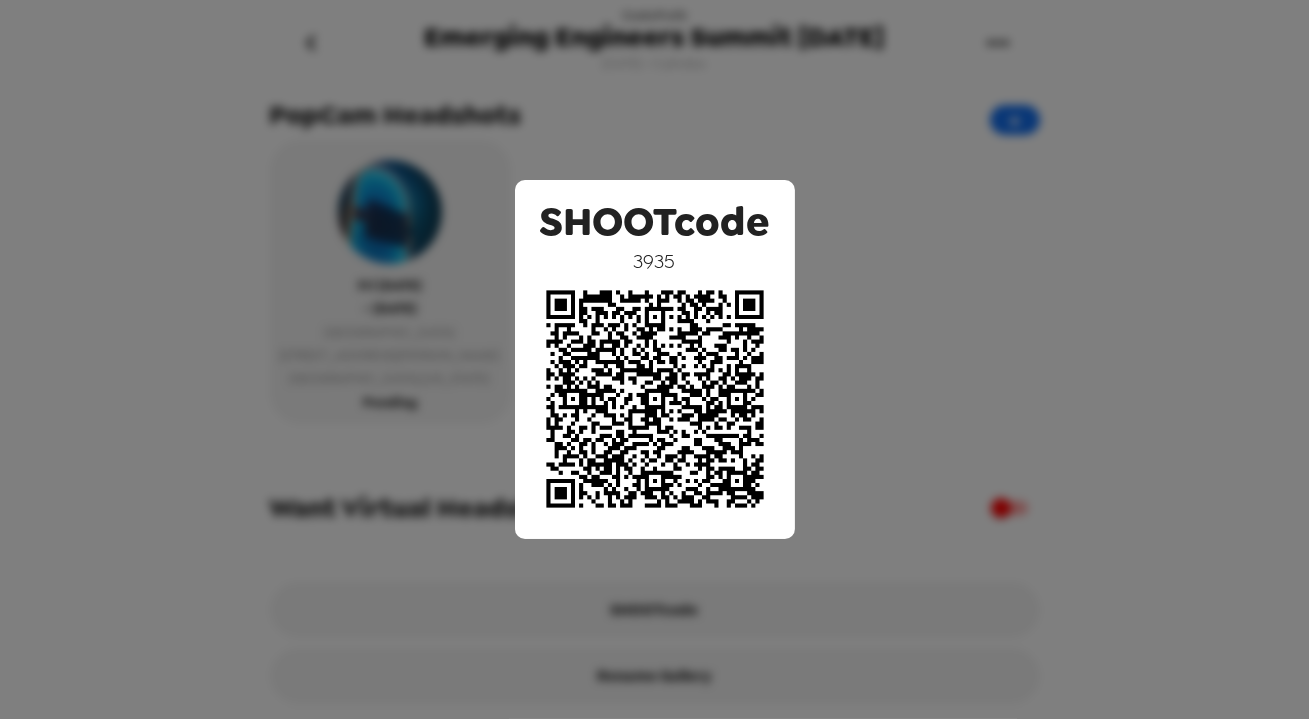 click on "SHOOTcode 3935" at bounding box center (654, 359) 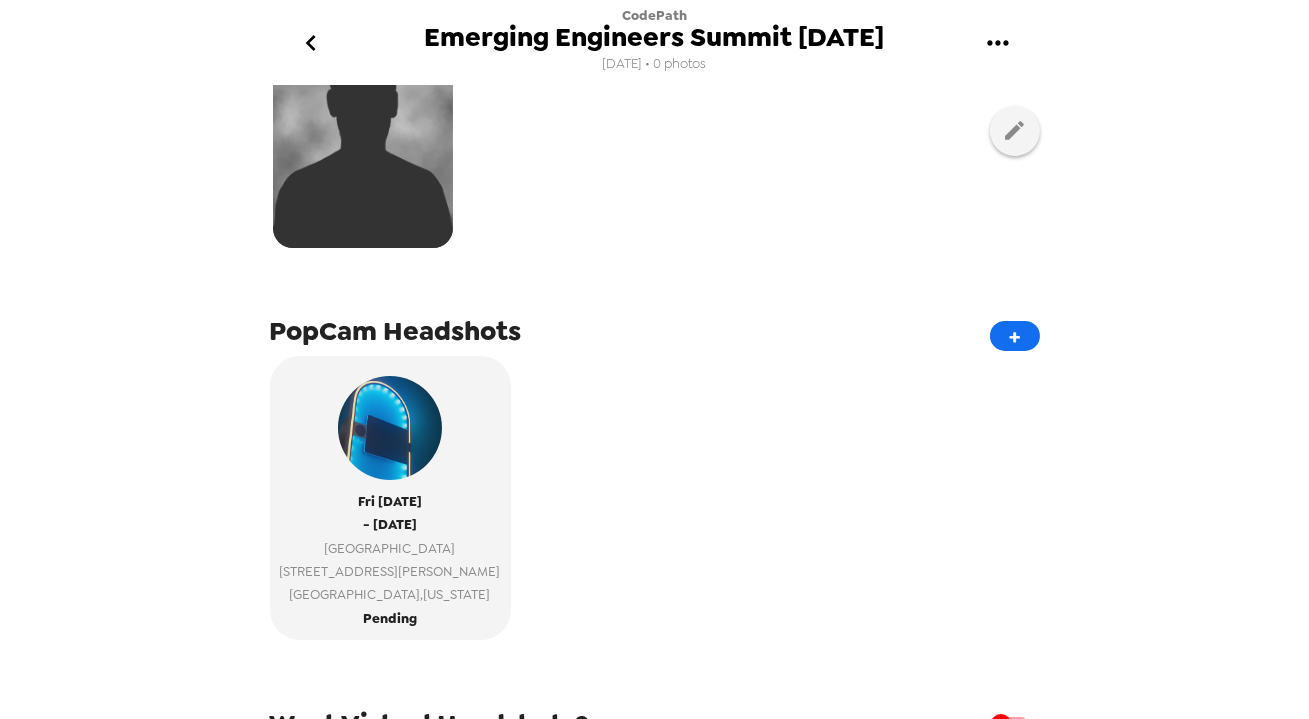 scroll, scrollTop: 116, scrollLeft: 0, axis: vertical 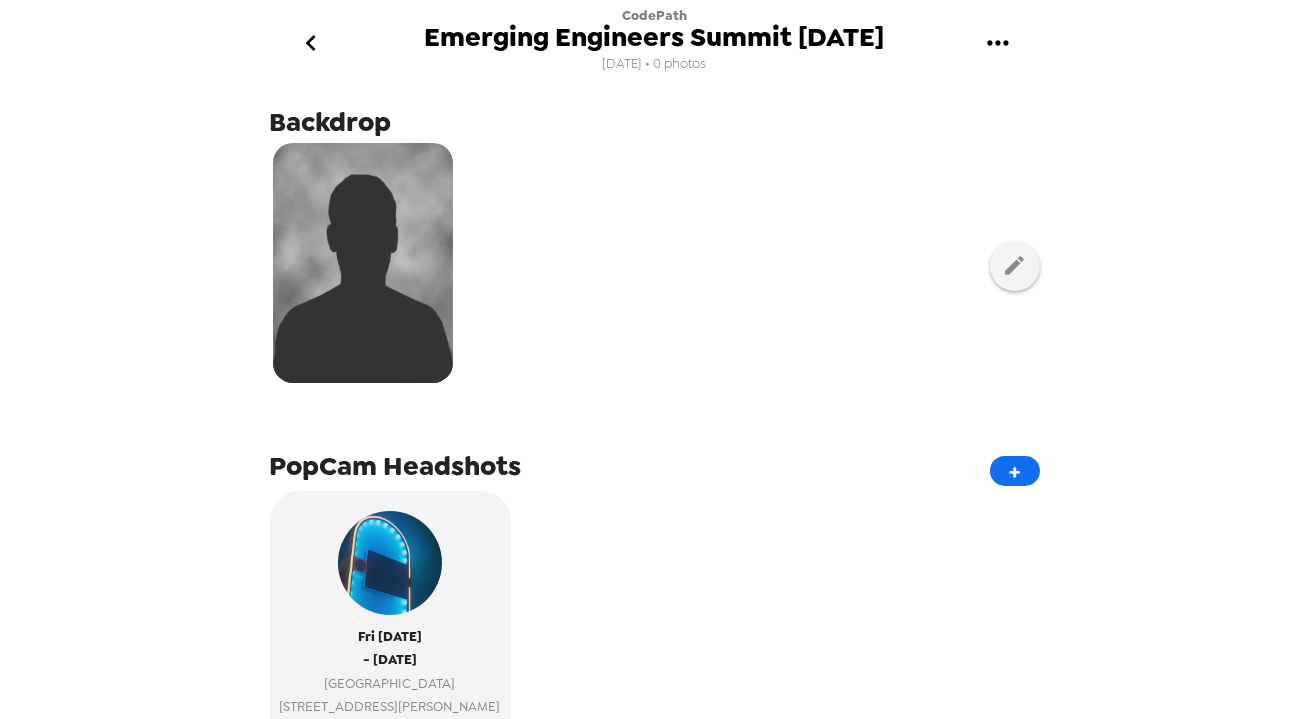 type 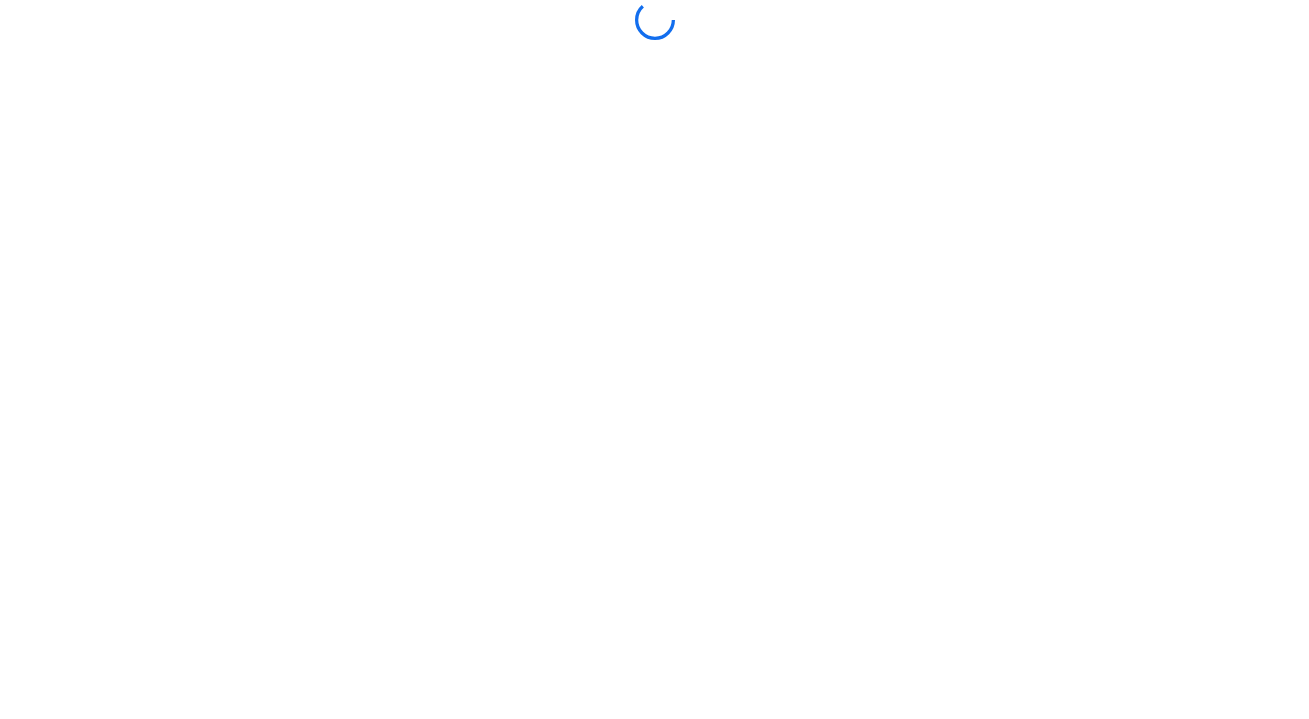 scroll, scrollTop: 0, scrollLeft: 0, axis: both 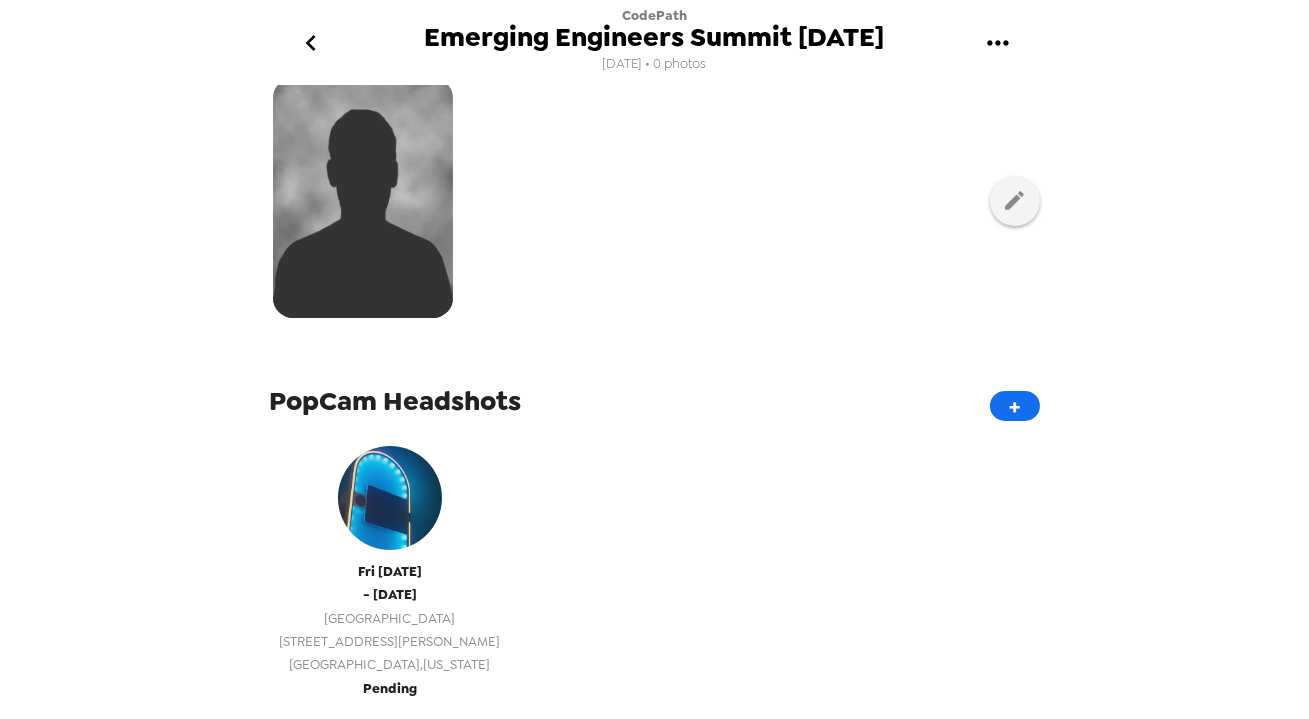 click on "[DATE]" at bounding box center (390, 571) 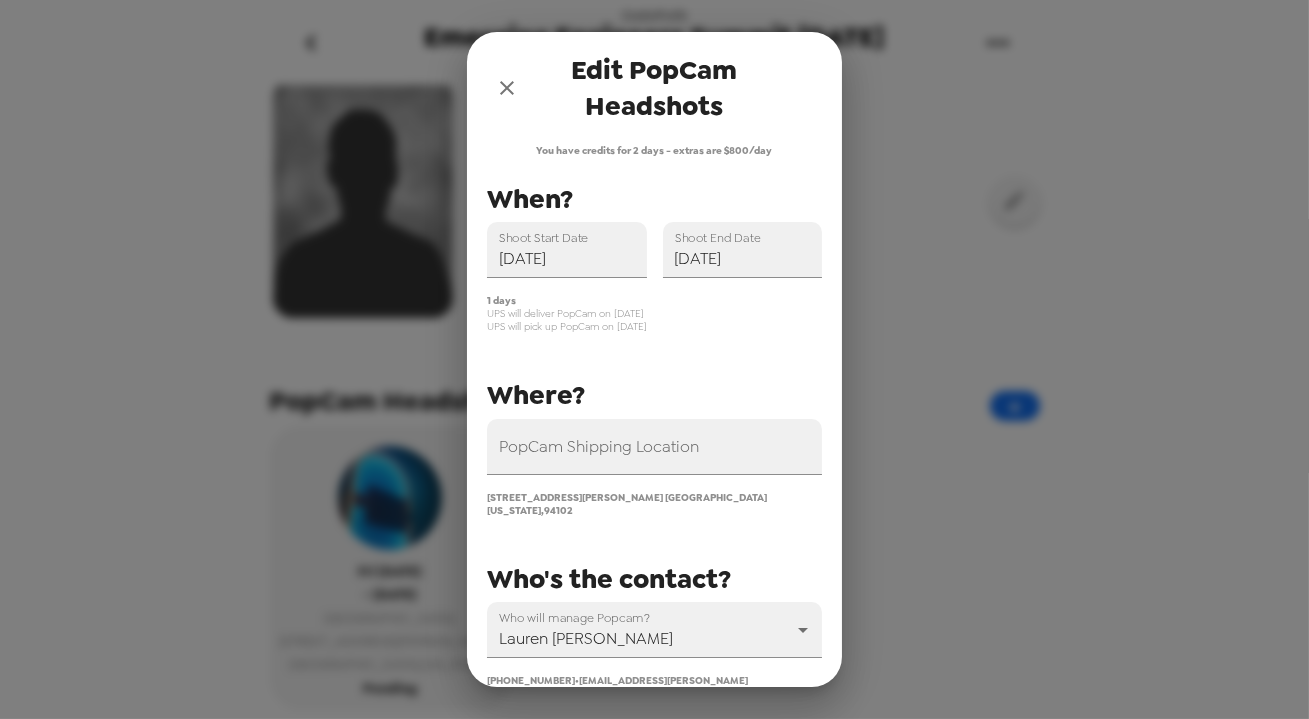 click 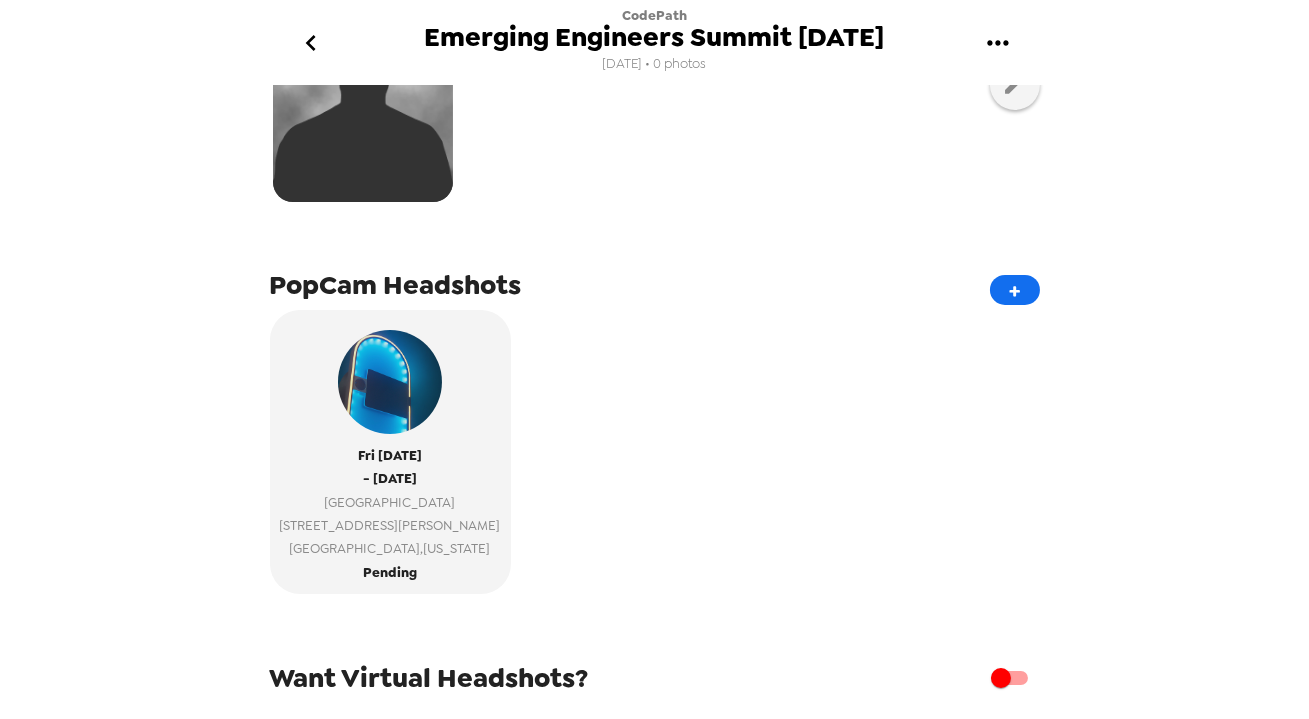 scroll, scrollTop: 363, scrollLeft: 0, axis: vertical 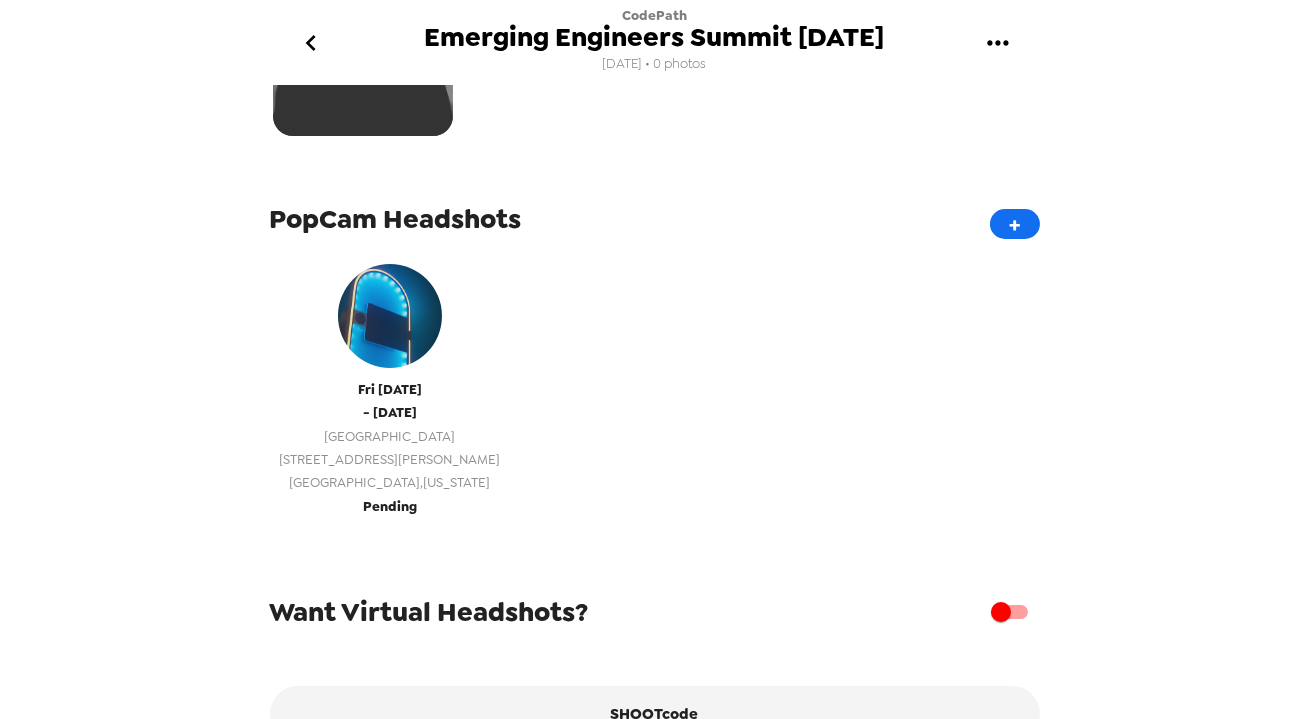 click on "[STREET_ADDRESS][PERSON_NAME]" at bounding box center [390, 459] 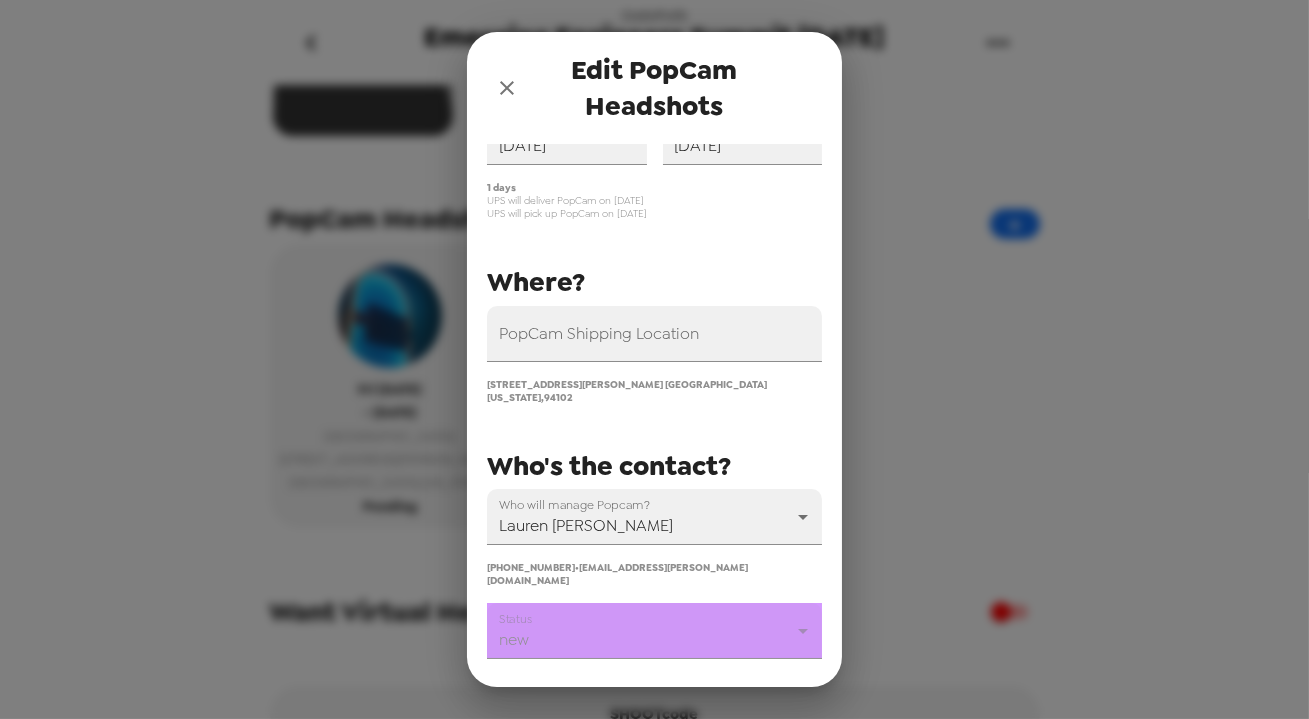 scroll, scrollTop: 238, scrollLeft: 0, axis: vertical 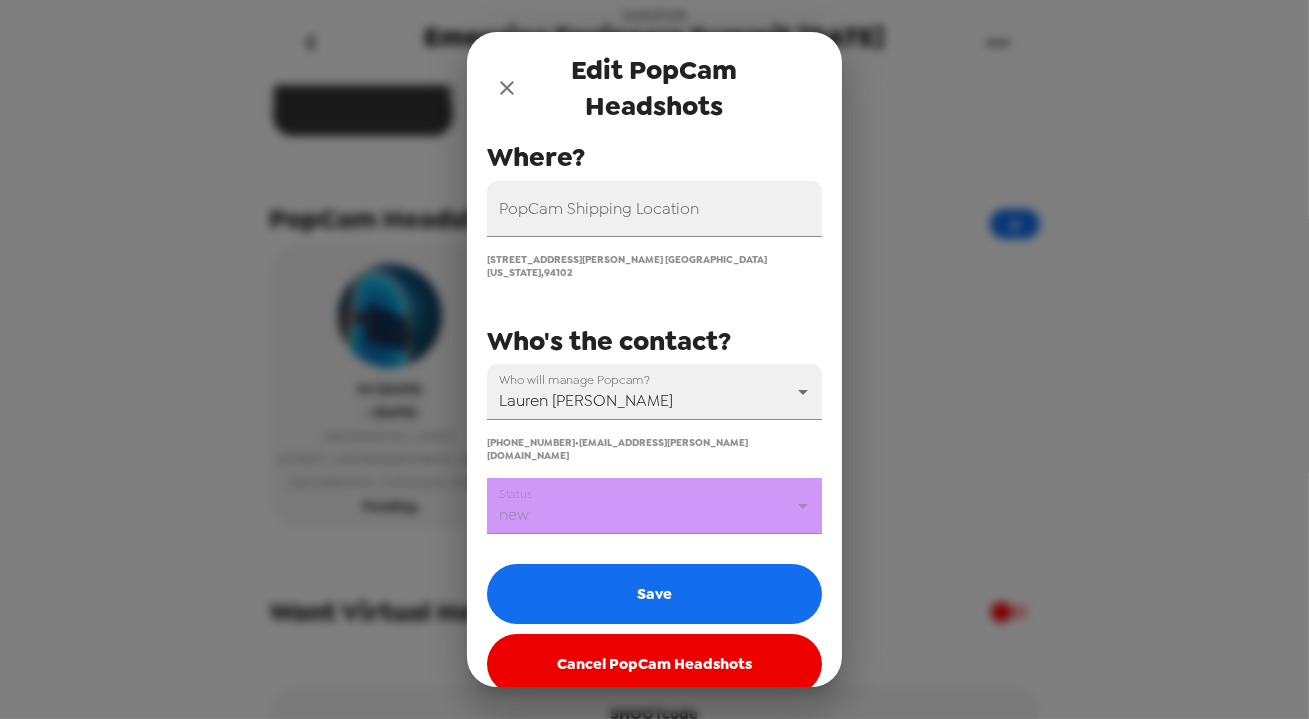 click on "CodePath Emerging Engineers Summit 7/25/25 7/10/25 • 0 photos Upload headshots Backdrop PopCam Headshots + Fri   7/25/25  - Fri 7/25/25 JW Marriott San Francisco Union Square 515 Mason Street  San Francisco ,  California Pending Want Virtual Headshots? SHOOTcode Rename Gallery Edit PopCam Headshots You have credits for 2 days - extras are $800/day PopCam Shipping Location 515 Mason Street   San Francisco   California ,  94102   Shoot Start Date 07/25/2025 Shoot End Date 07/25/2025 Who will manage Popcam? Lauren   Lowery 68258 (434) 851-7270  •  lauren.lowery@codepath.org When? Where? Who's the contact? 1   days UPS will deliver PopCam on   7/24/25 UPS will pick up PopCam on   7/26/25 Status new new Save Cancel PopCam Headshots" at bounding box center [654, 359] 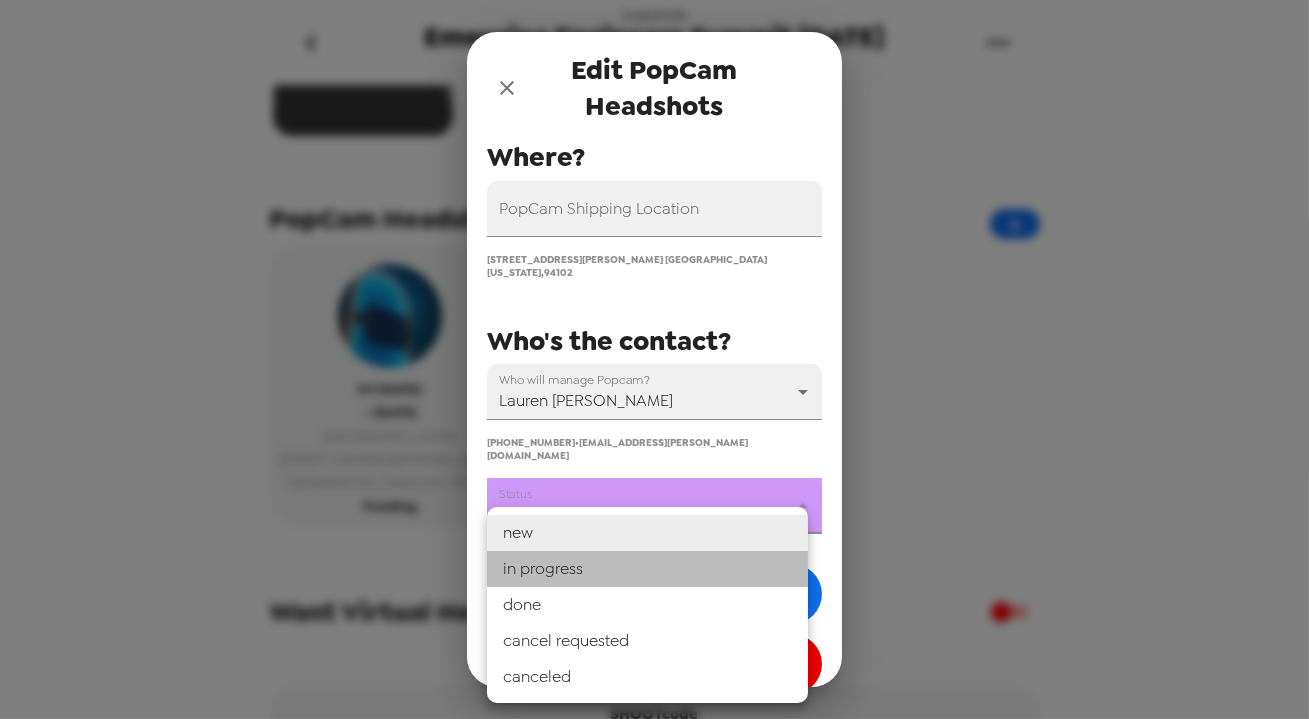 click on "in progress" at bounding box center (647, 569) 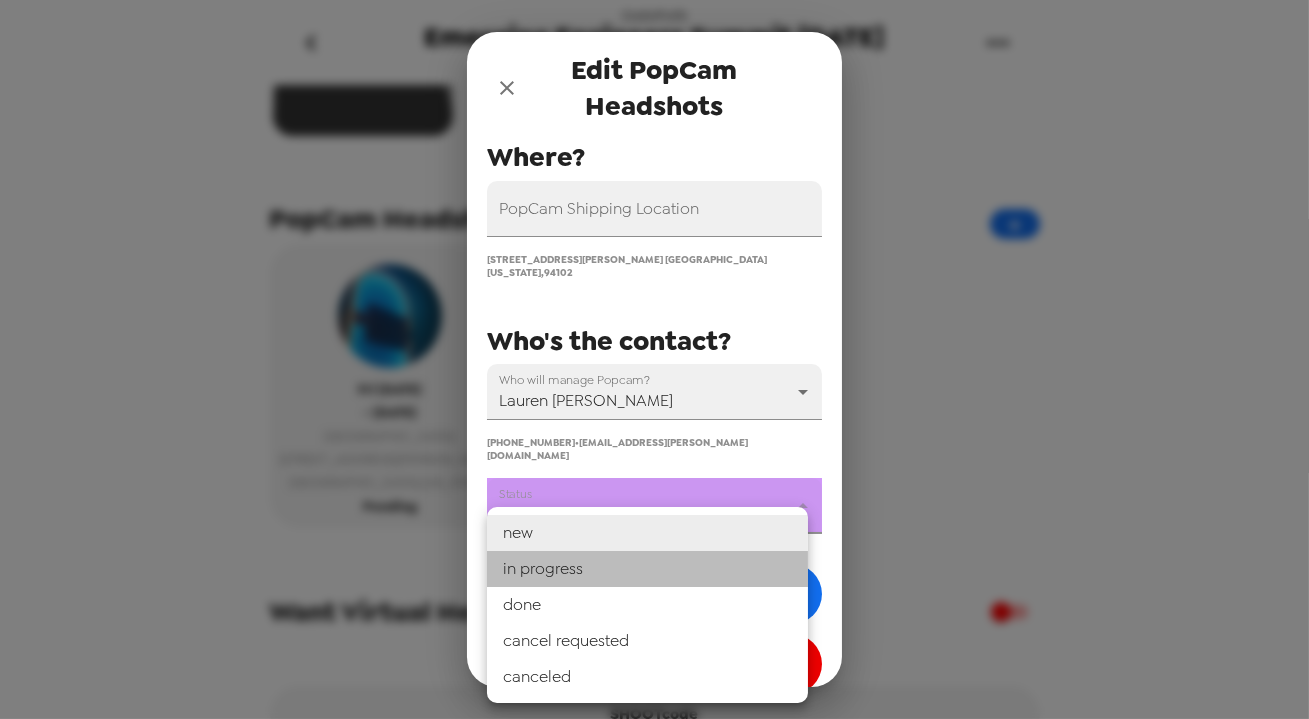 type on "in progress" 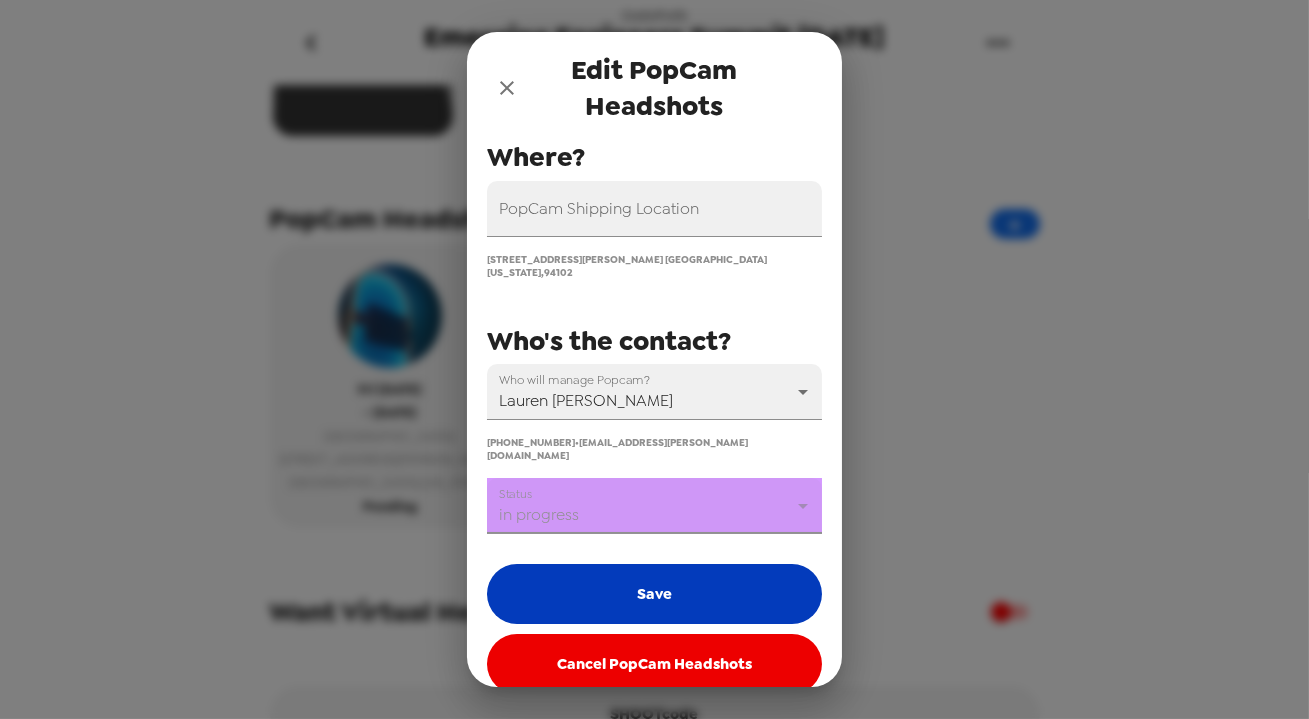 click on "Save" at bounding box center [654, 594] 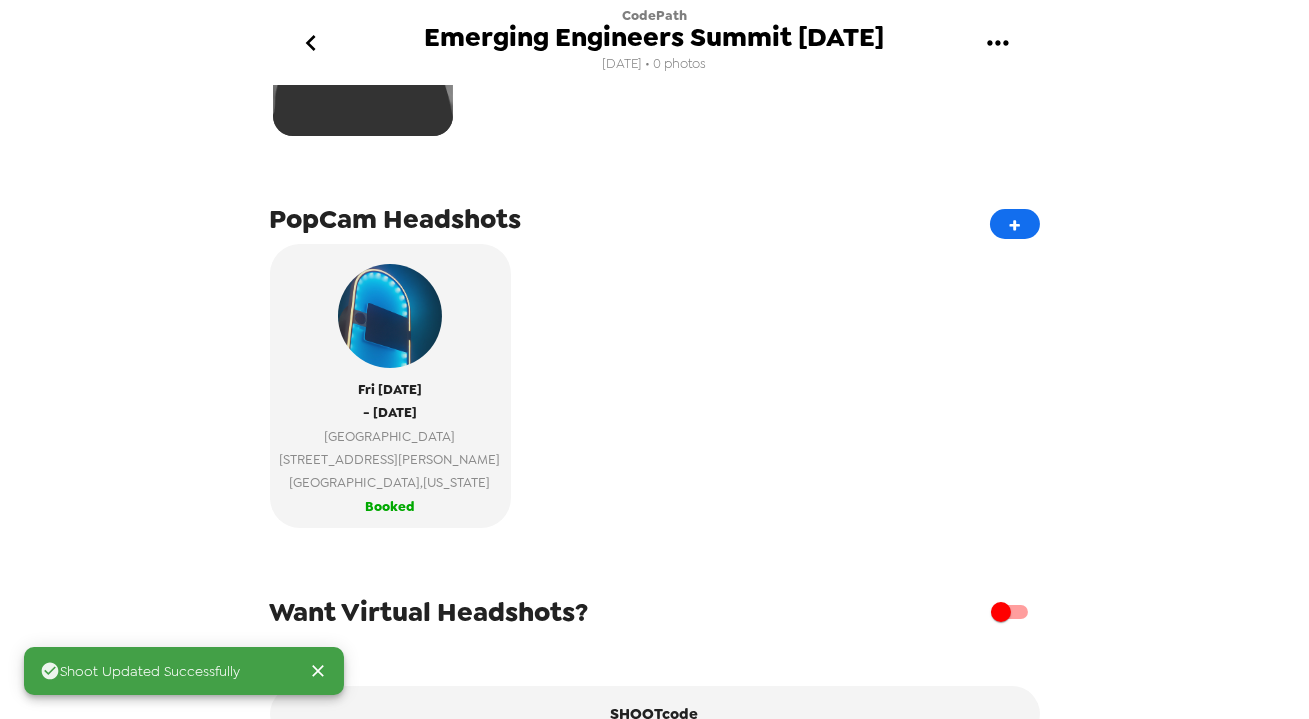 type 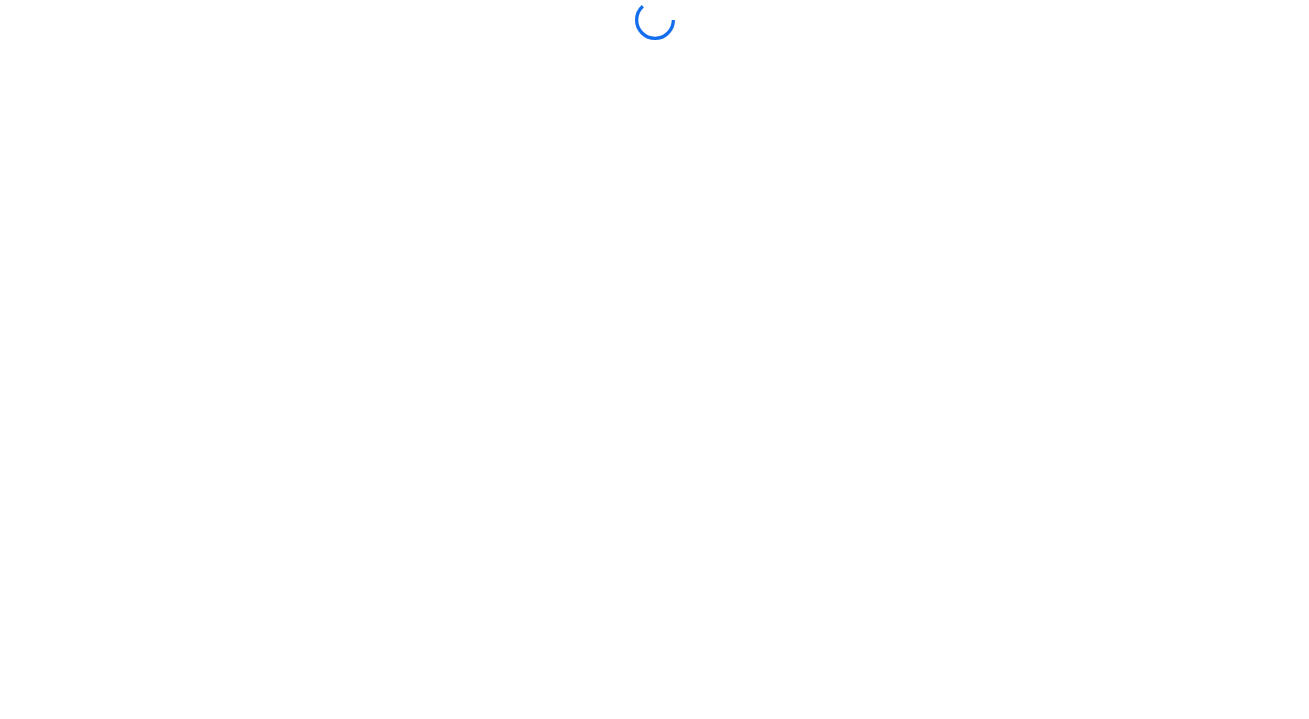 scroll, scrollTop: 0, scrollLeft: 0, axis: both 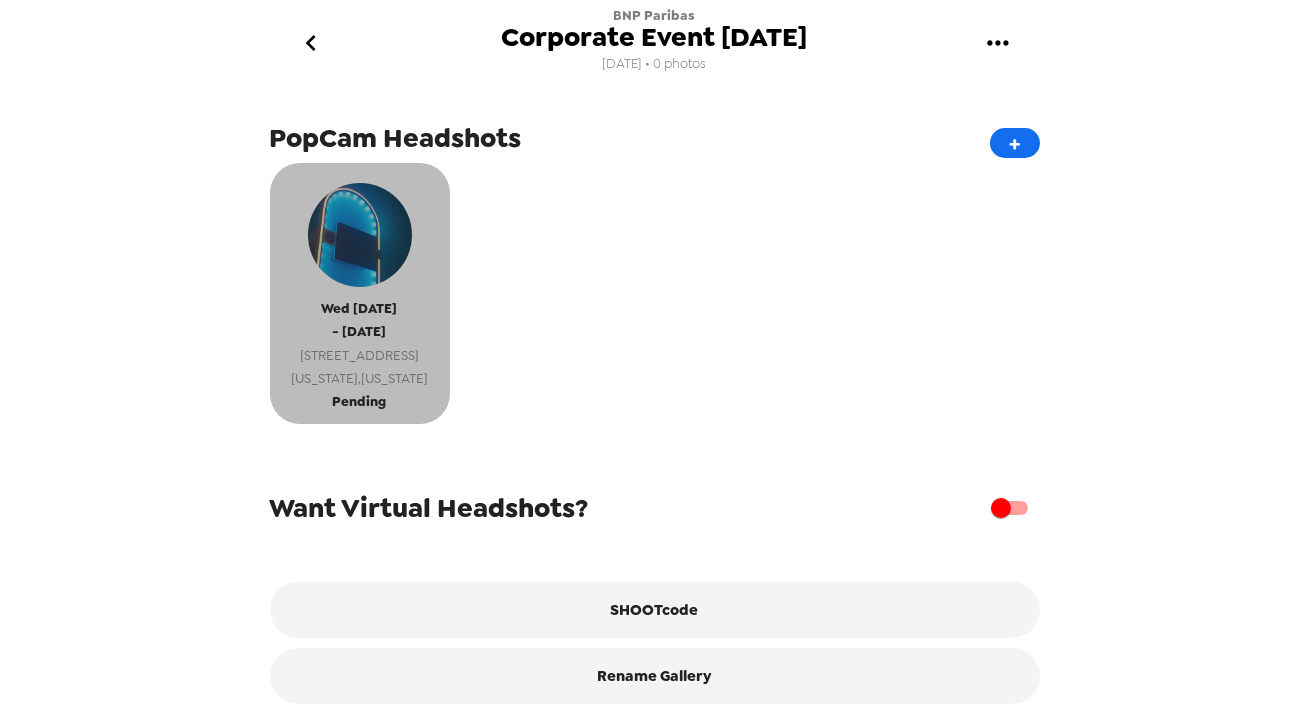 click on "Wed   7/23/25  - Wed 7/23/25 360 Madison Ave New York ,  New York Pending" at bounding box center [360, 293] 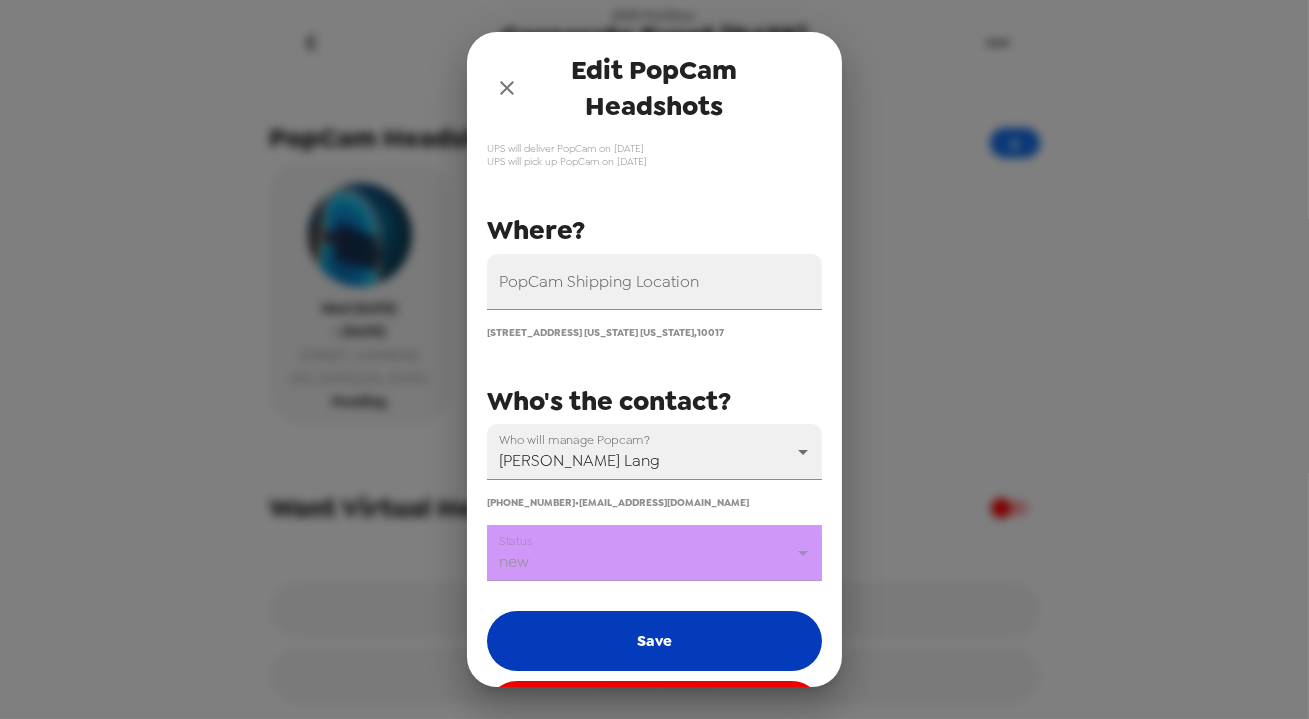 scroll, scrollTop: 238, scrollLeft: 0, axis: vertical 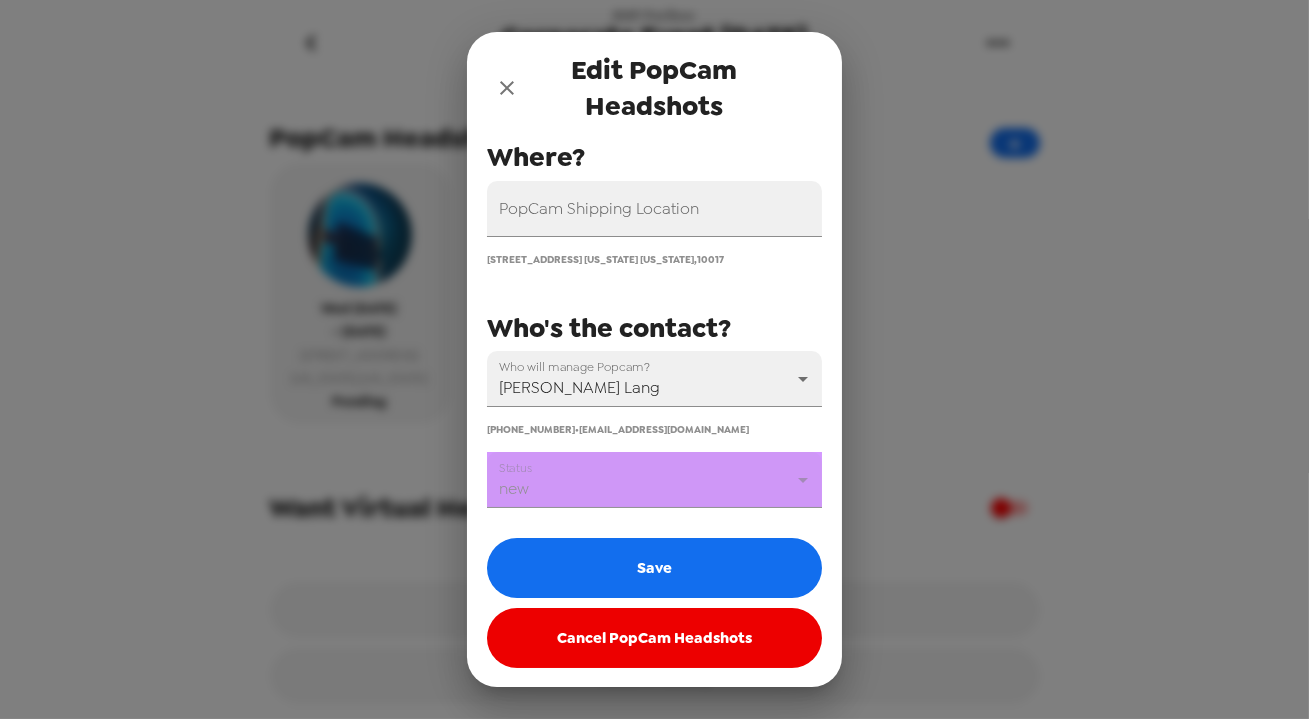 click on "BNP Paribas Corporate Event 7/23/25 7/10/25 • 0 photos Upload headshots Backdrop PopCam Headshots + Wed   7/23/25  - Wed 7/23/25 360 Madison Ave New York ,  New York Pending Want Virtual Headshots? SHOOTcode Rename Gallery Edit PopCam Headshots You have credits for 0 days - extras are $800/day PopCam Shipping Location 360 Madison Avenue   New York   New York ,  10017   Shoot Start Date 07/23/2025 Shoot End Date 07/23/2025 Who will manage Popcam? Meaghan   Lang 44439 (201) 221-9668  •  meaghan.lang@us.bnpparibas.com When? Where? Who's the contact? 1   days UPS will deliver PopCam on   7/22/25 UPS will pick up PopCam on   7/24/25 Status new new Save Cancel PopCam Headshots" at bounding box center [654, 359] 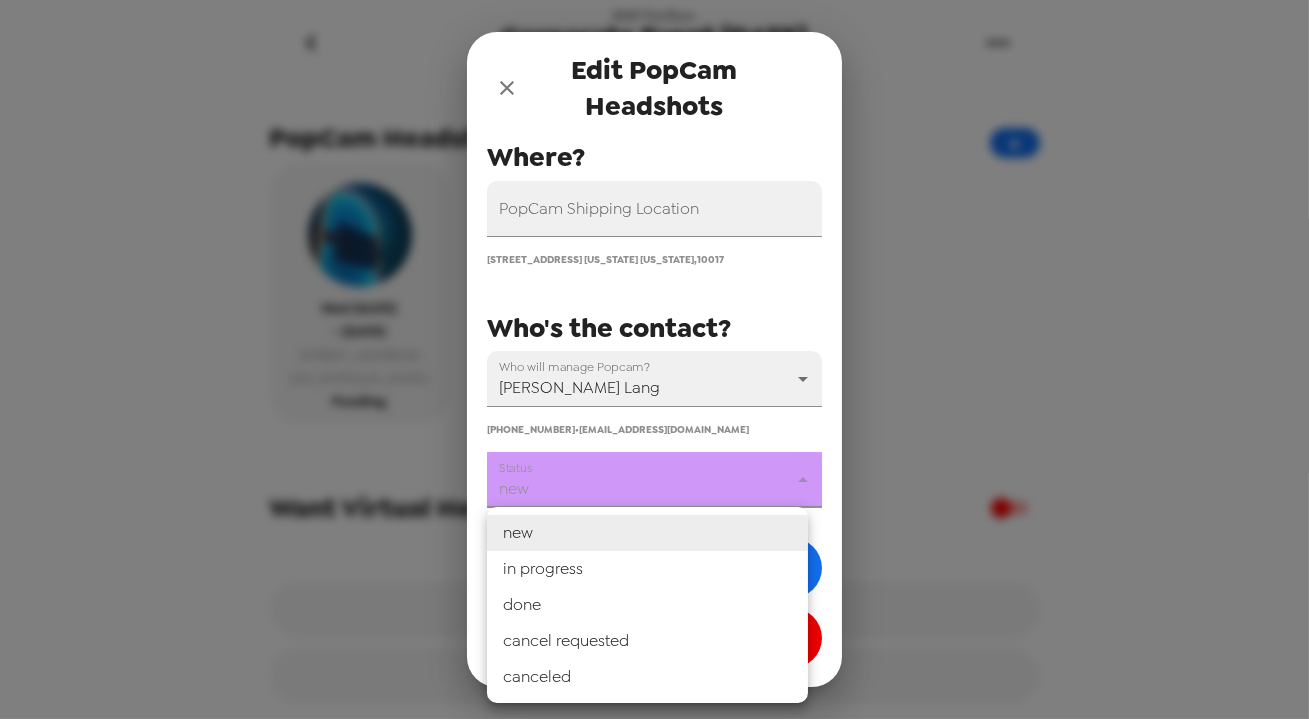 click on "in progress" at bounding box center [647, 569] 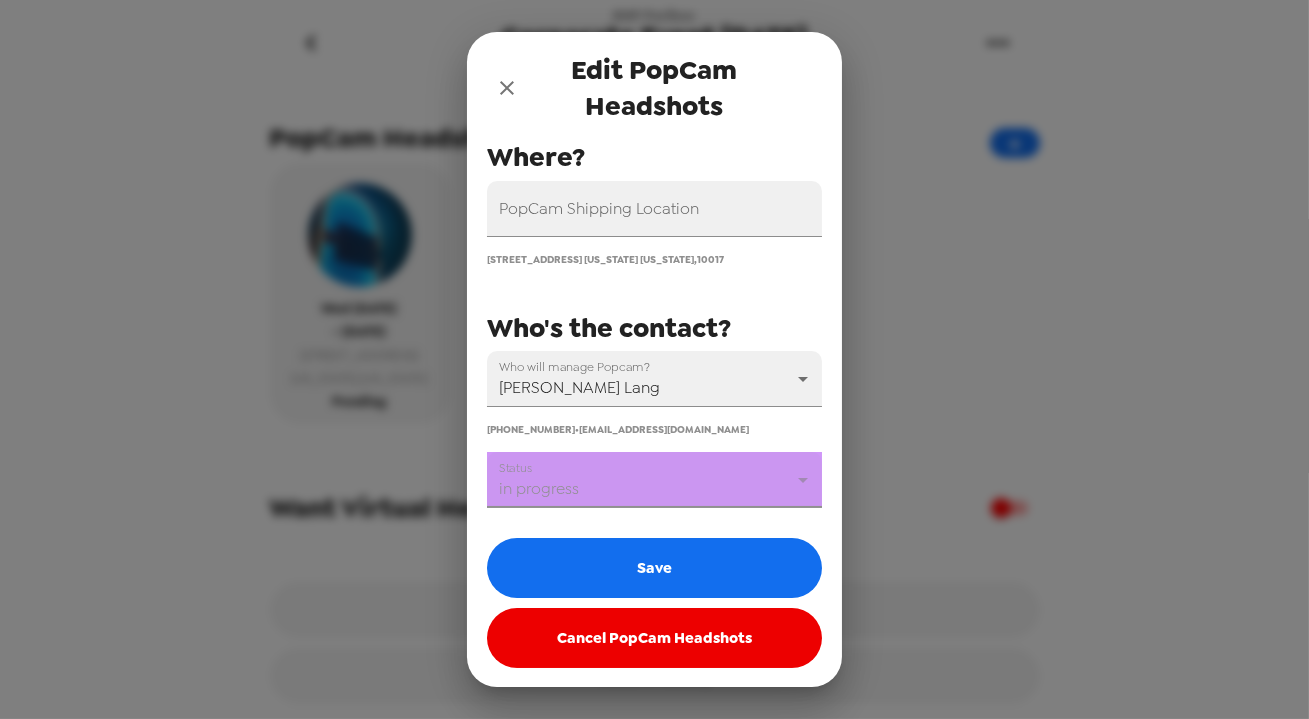 type on "in progress" 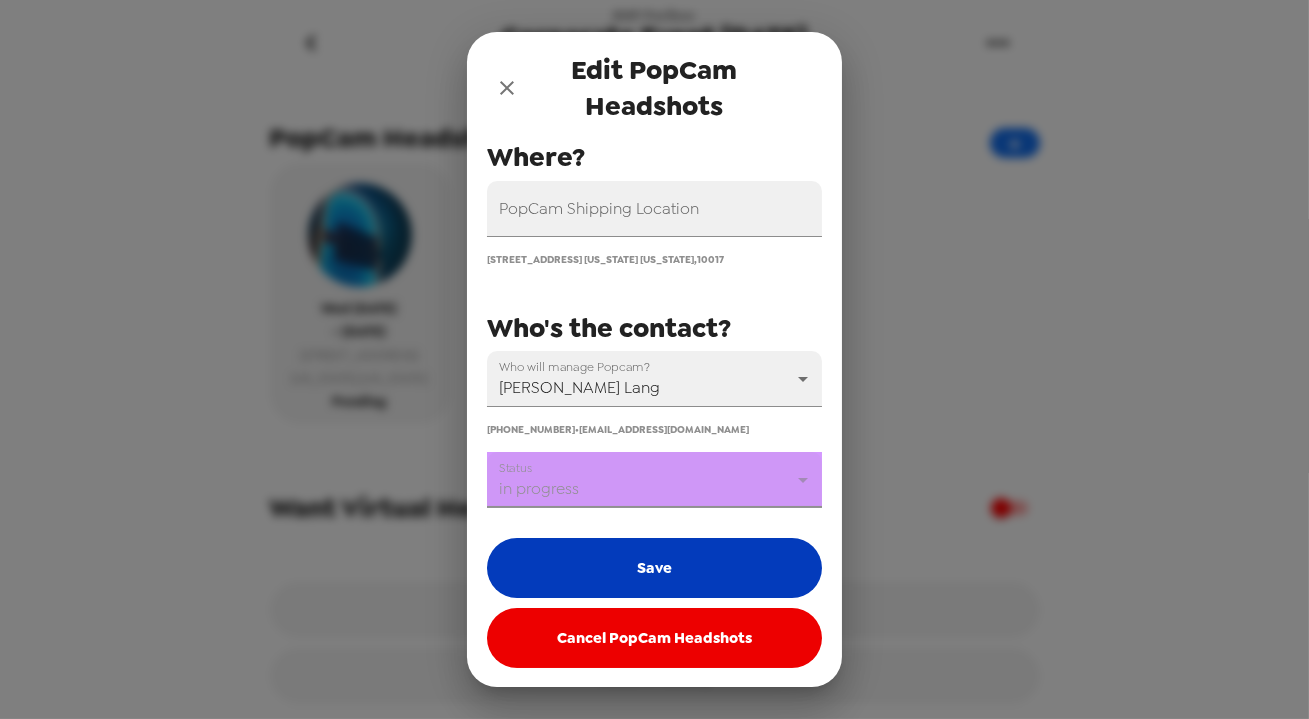 click on "Save" at bounding box center (654, 568) 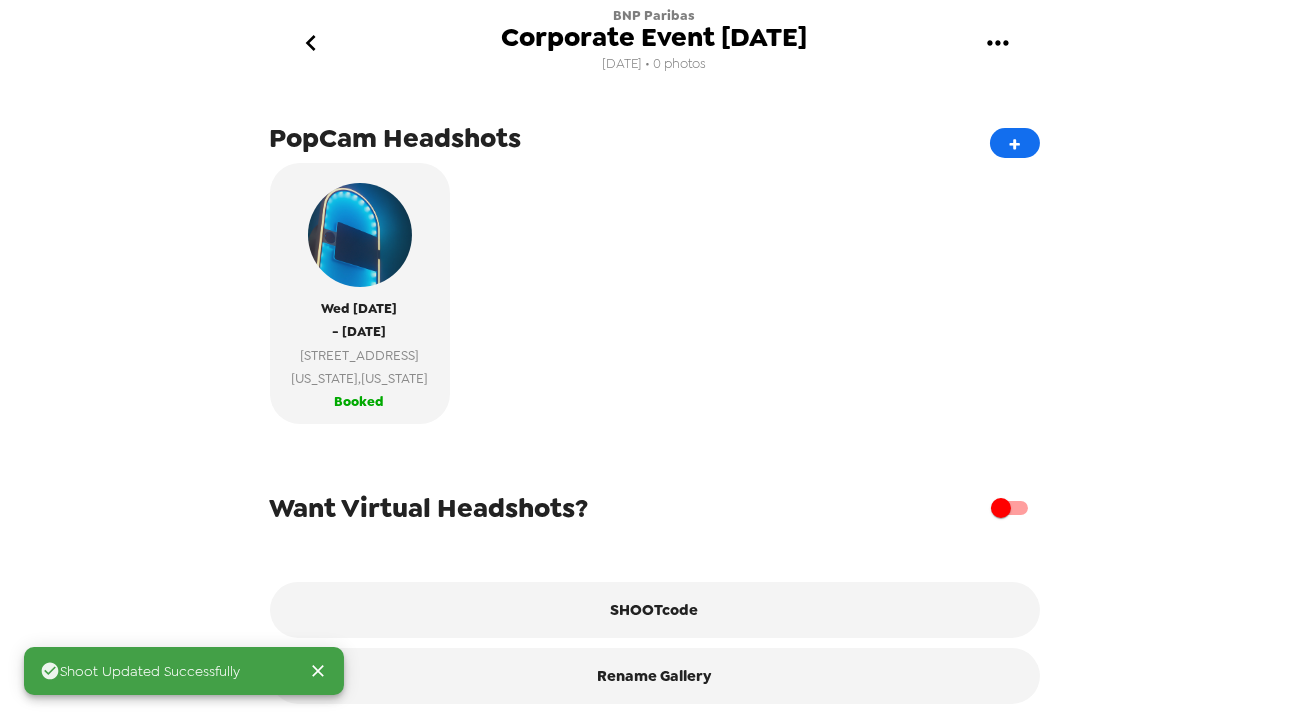 scroll, scrollTop: 457, scrollLeft: 0, axis: vertical 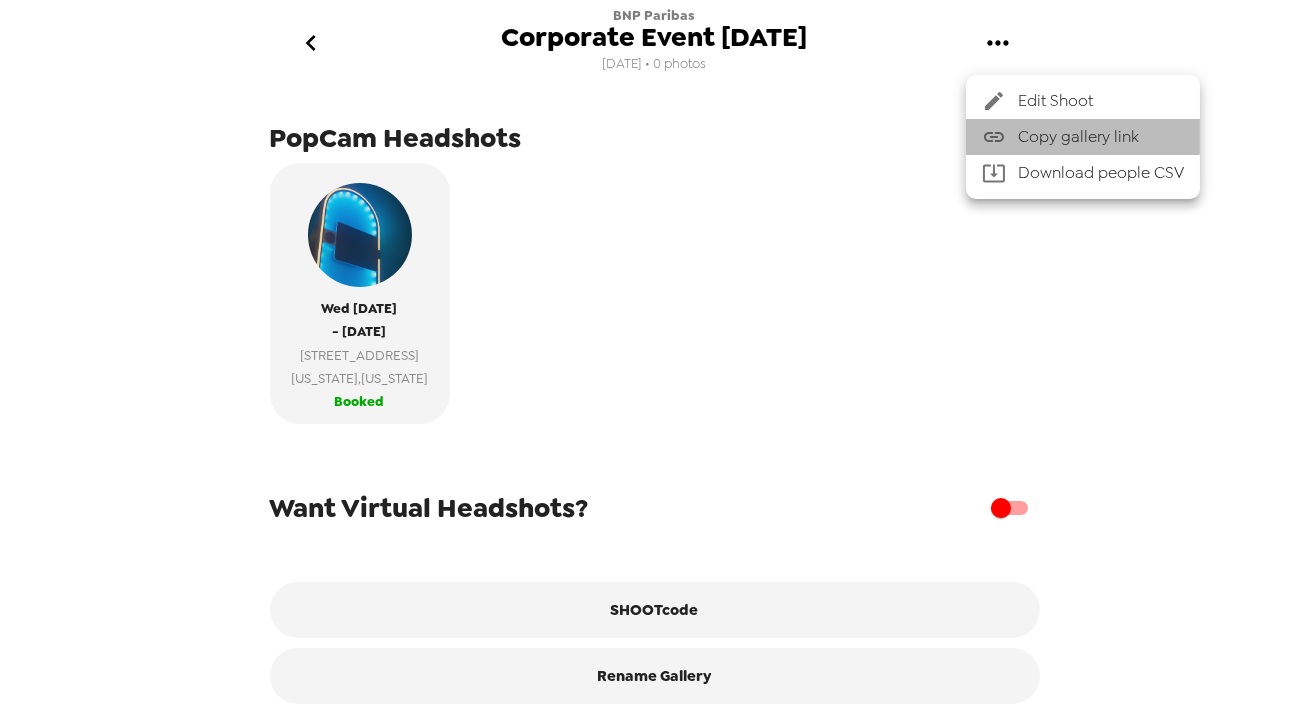 click on "Copy gallery link" at bounding box center [1101, 137] 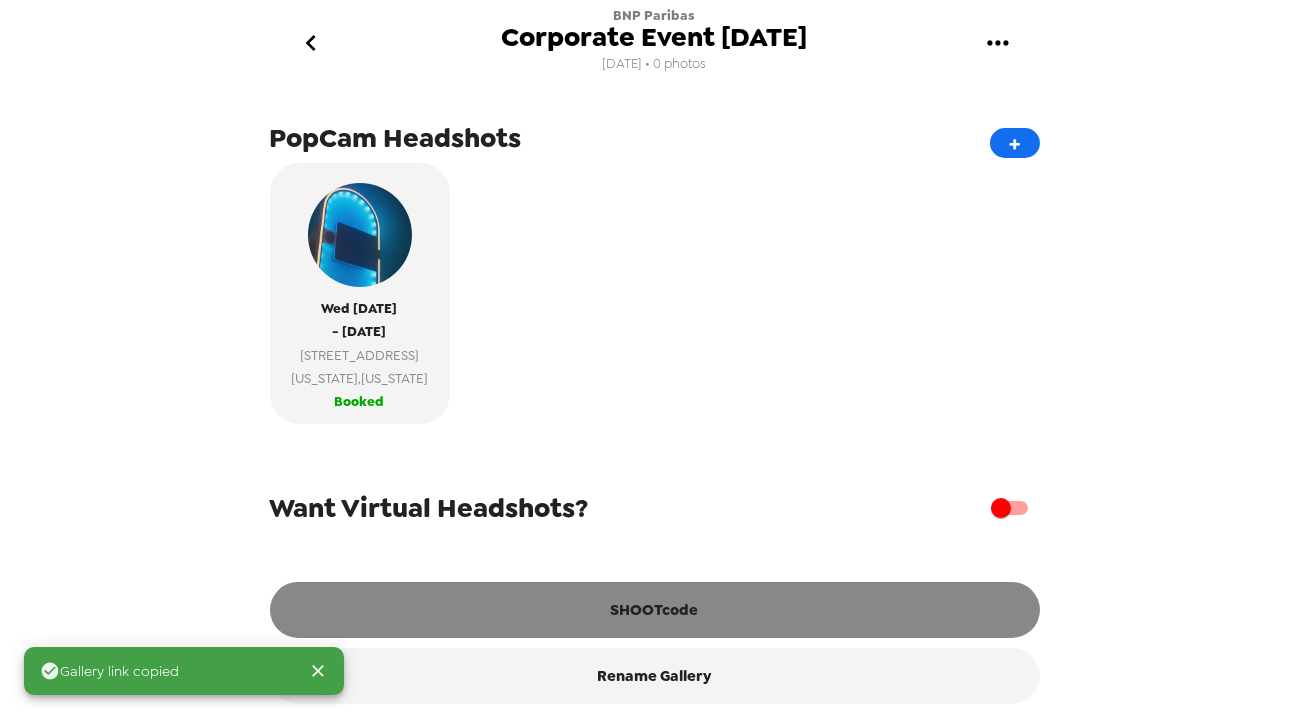 click on "SHOOTcode" at bounding box center (655, 610) 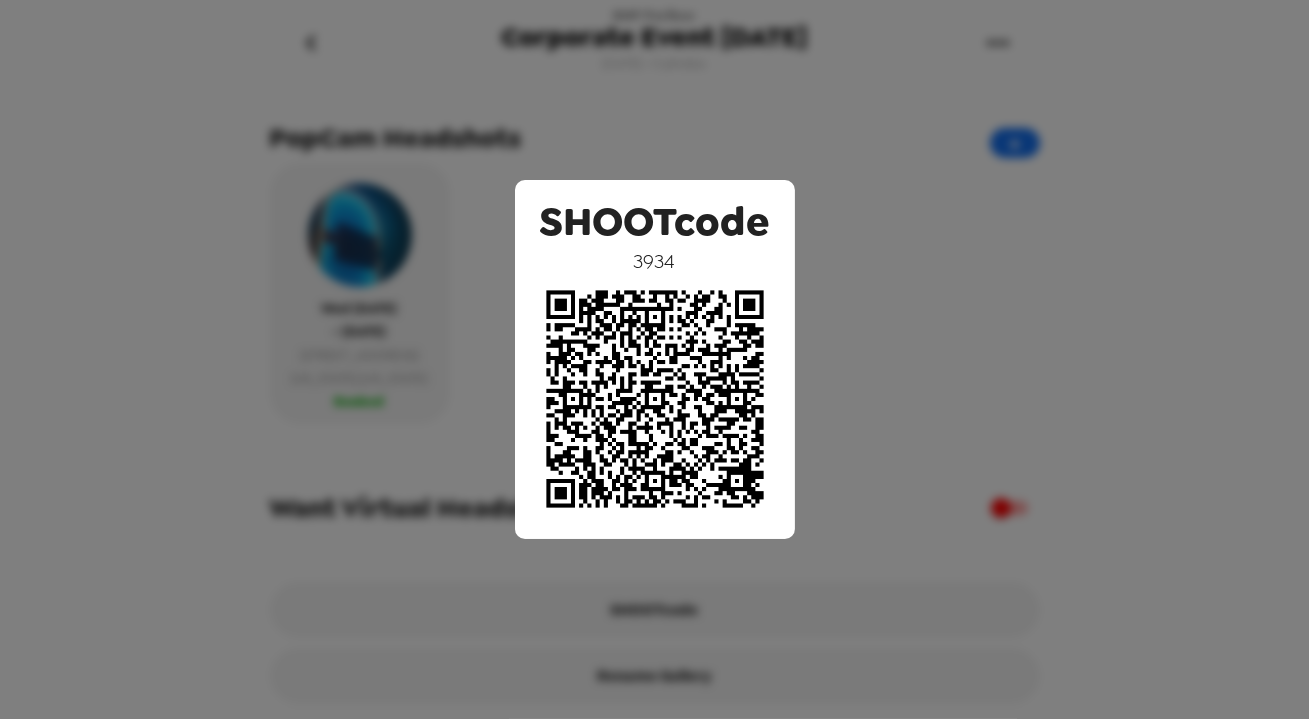 click on "SHOOTcode 3934" at bounding box center (654, 359) 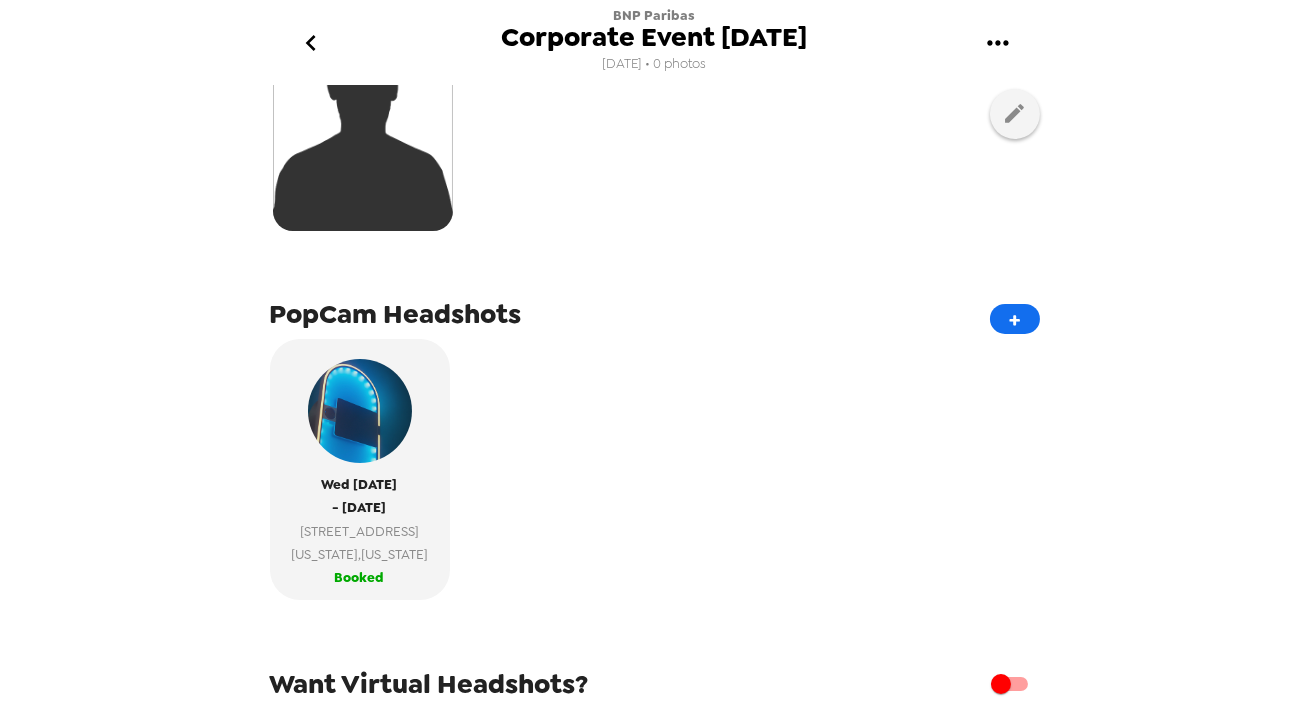 scroll, scrollTop: 93, scrollLeft: 0, axis: vertical 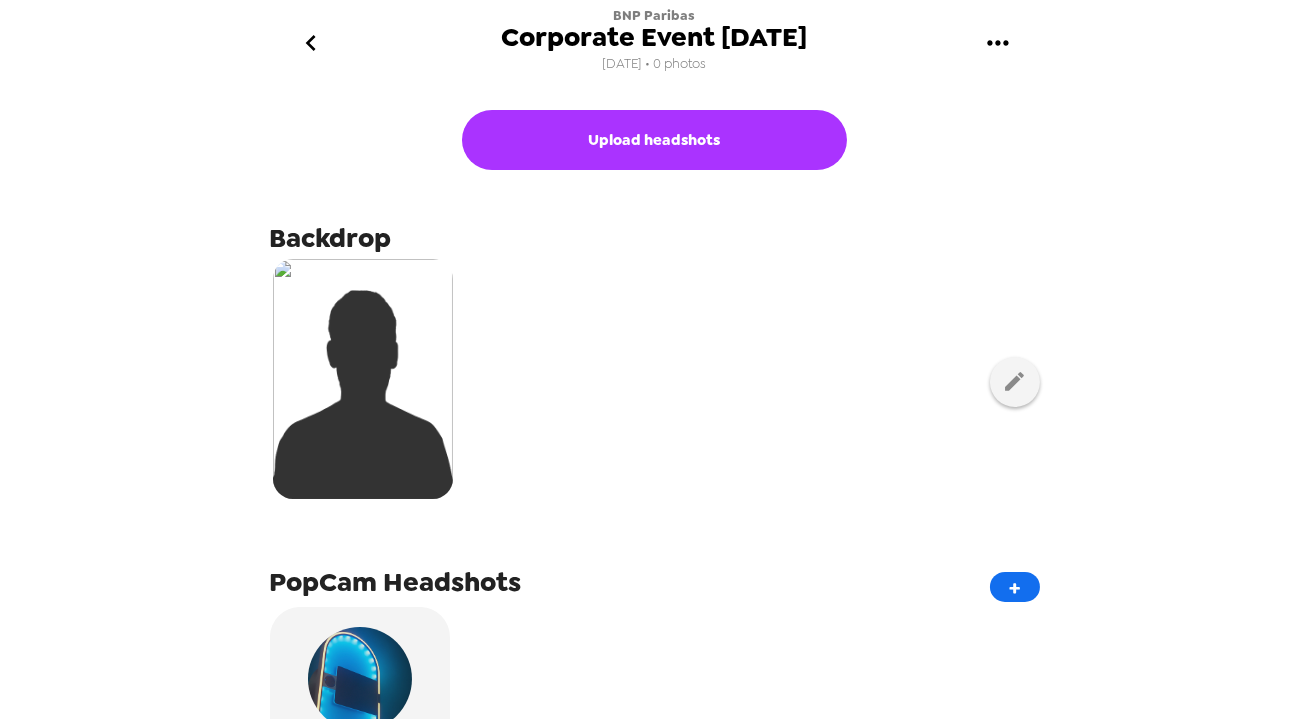 click 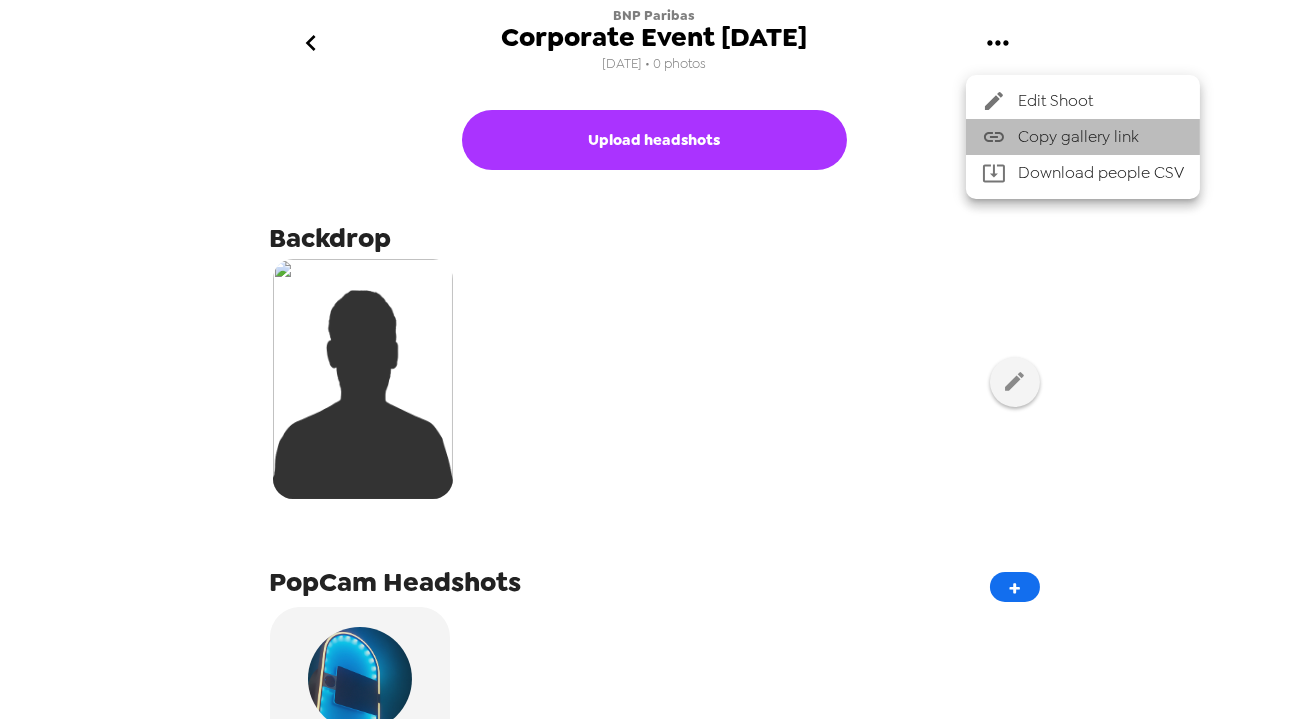 click on "Copy gallery link" at bounding box center (1101, 137) 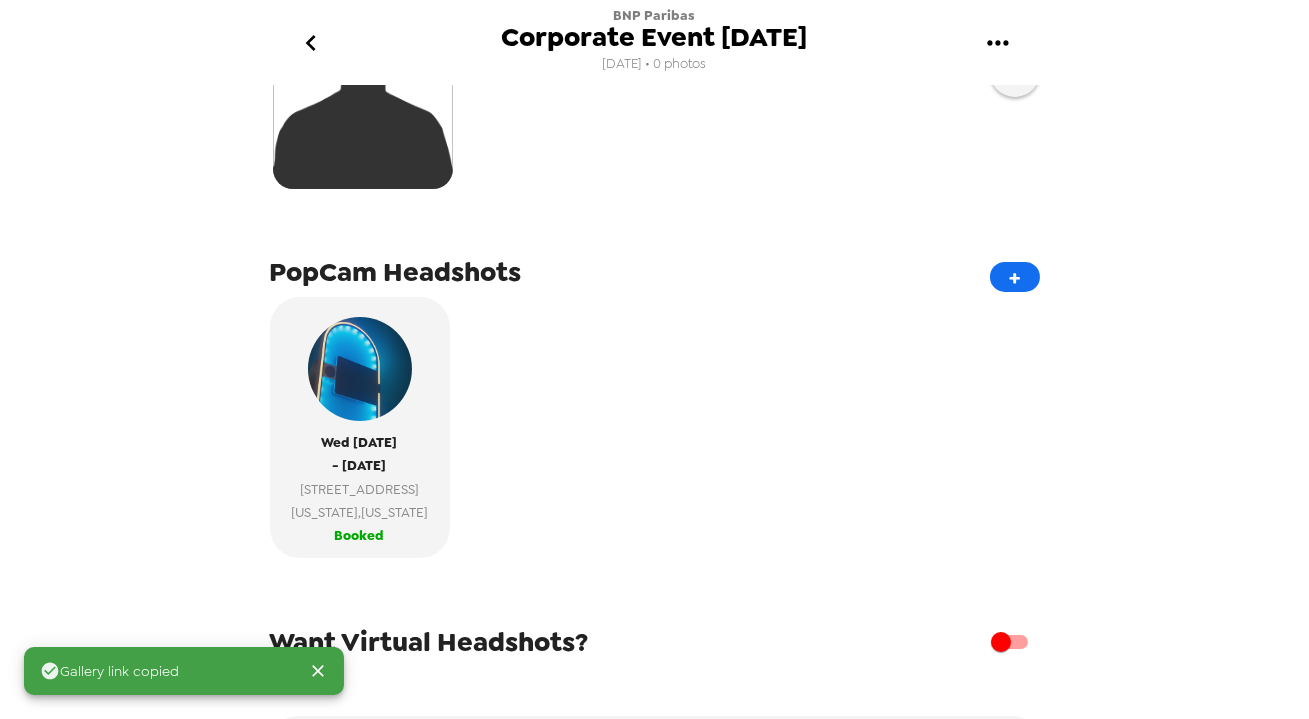 scroll, scrollTop: 275, scrollLeft: 0, axis: vertical 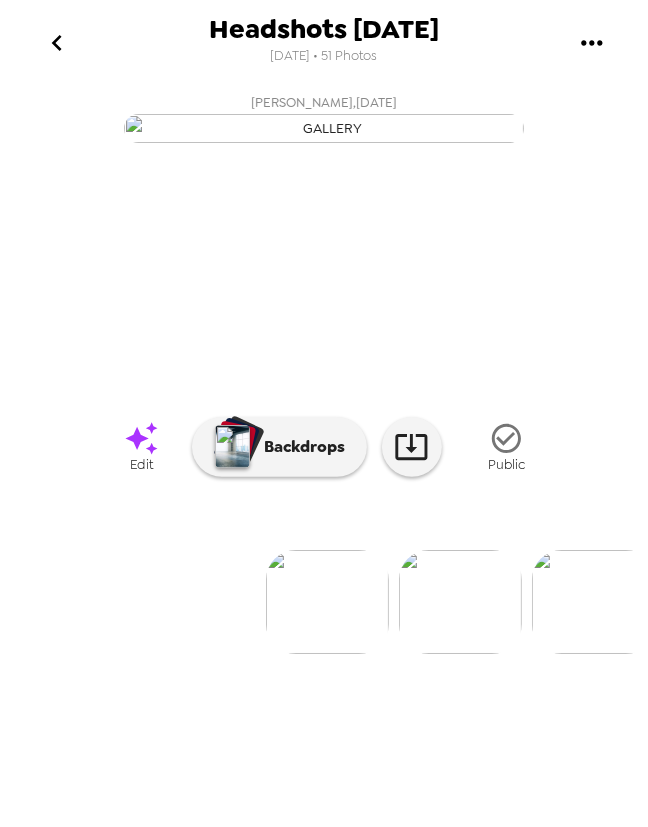 click at bounding box center (460, 602) 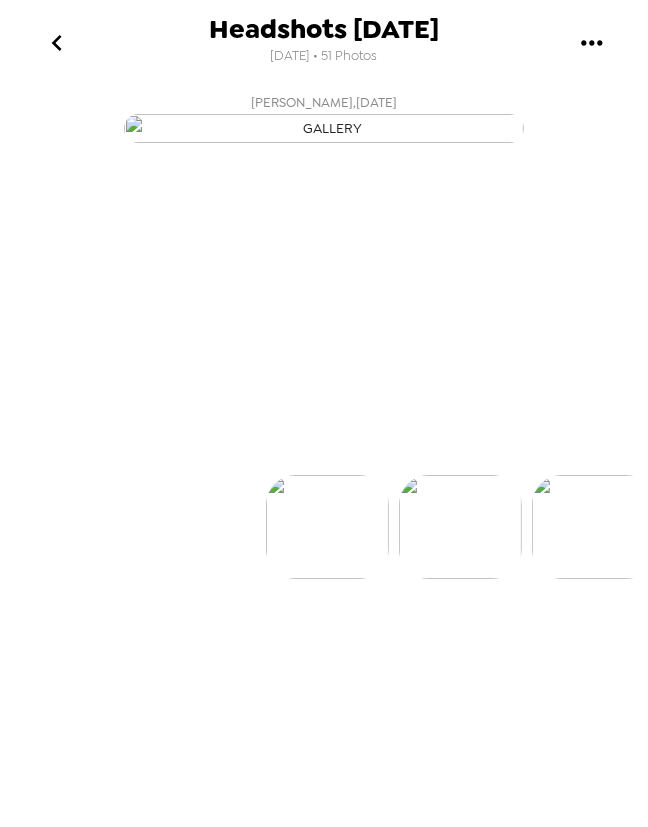 scroll, scrollTop: 0, scrollLeft: 132, axis: horizontal 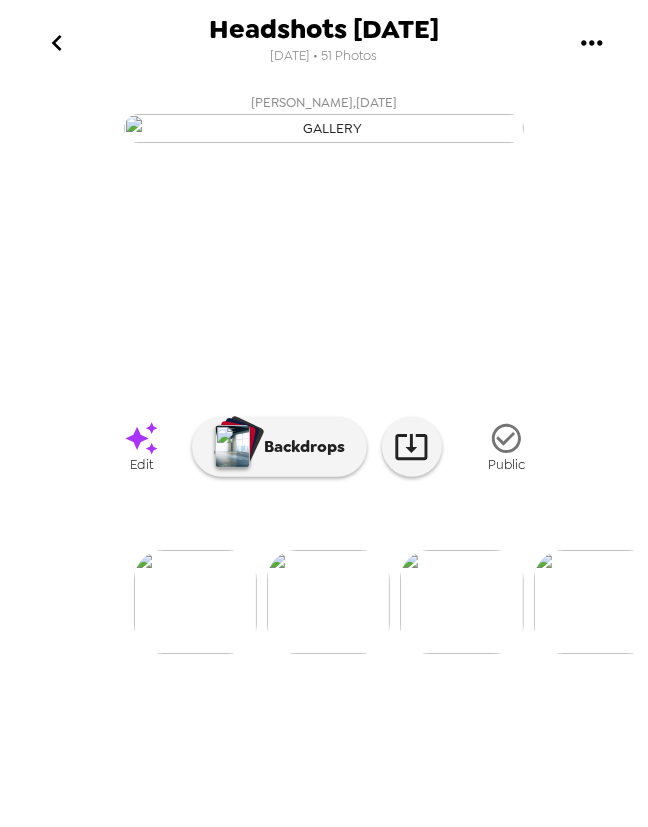 click at bounding box center [461, 602] 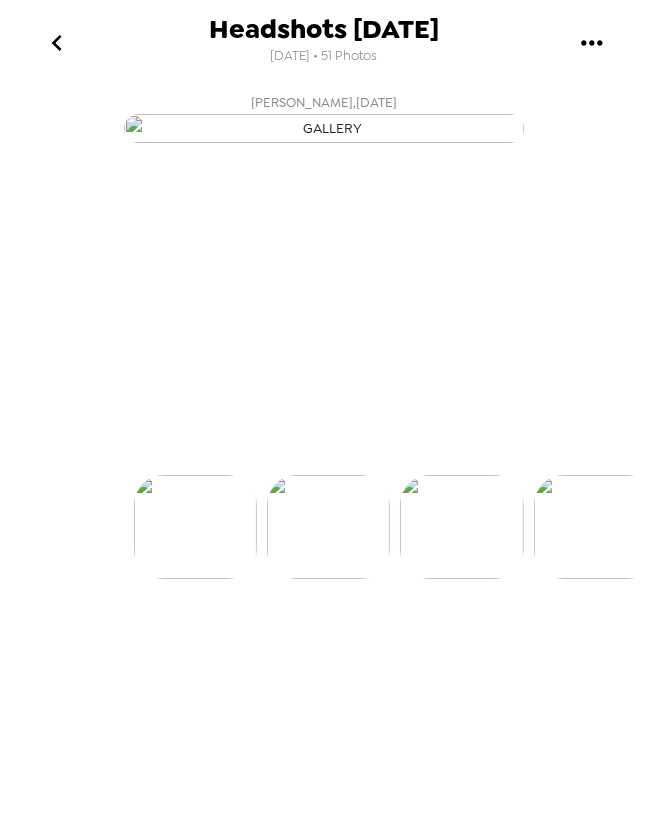scroll, scrollTop: 0, scrollLeft: 266, axis: horizontal 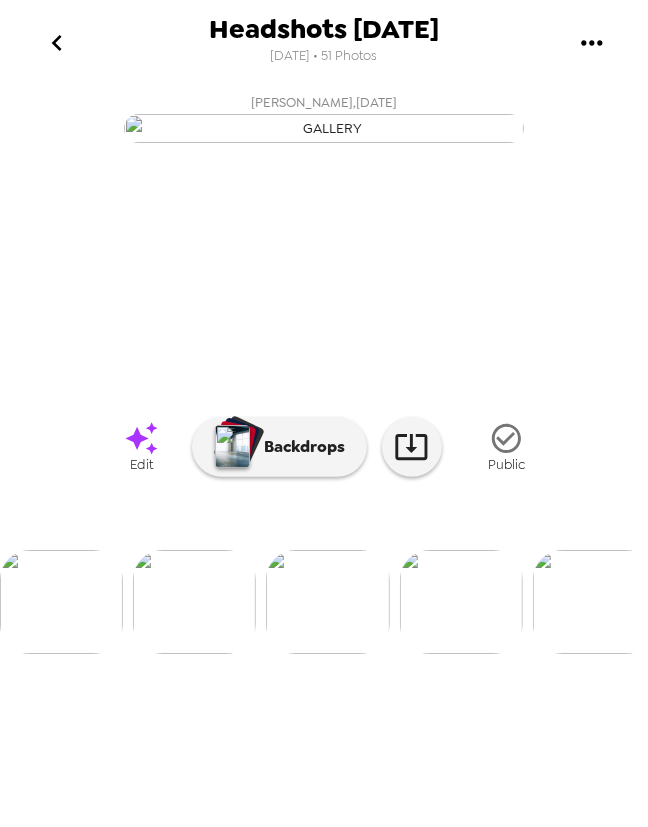 click at bounding box center (461, 602) 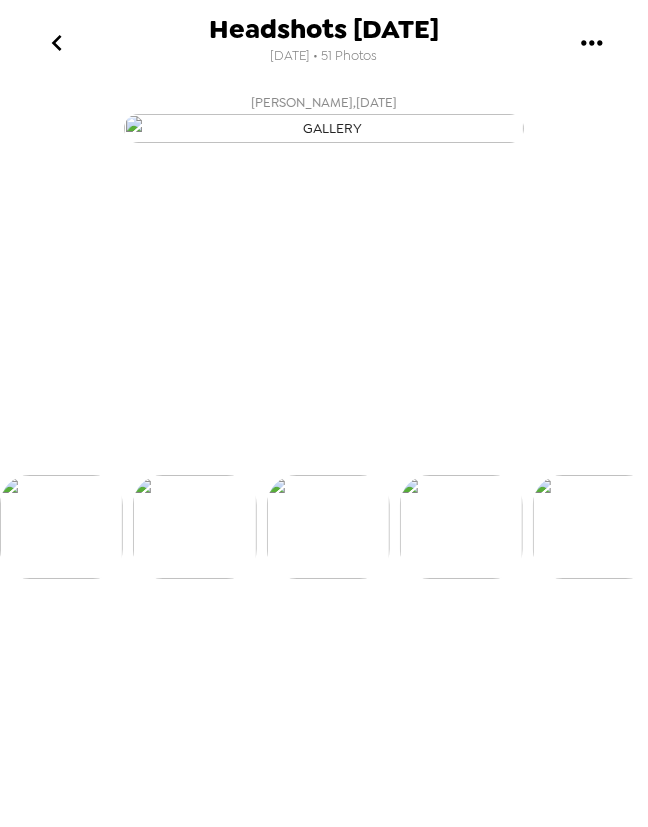 click at bounding box center [461, 527] 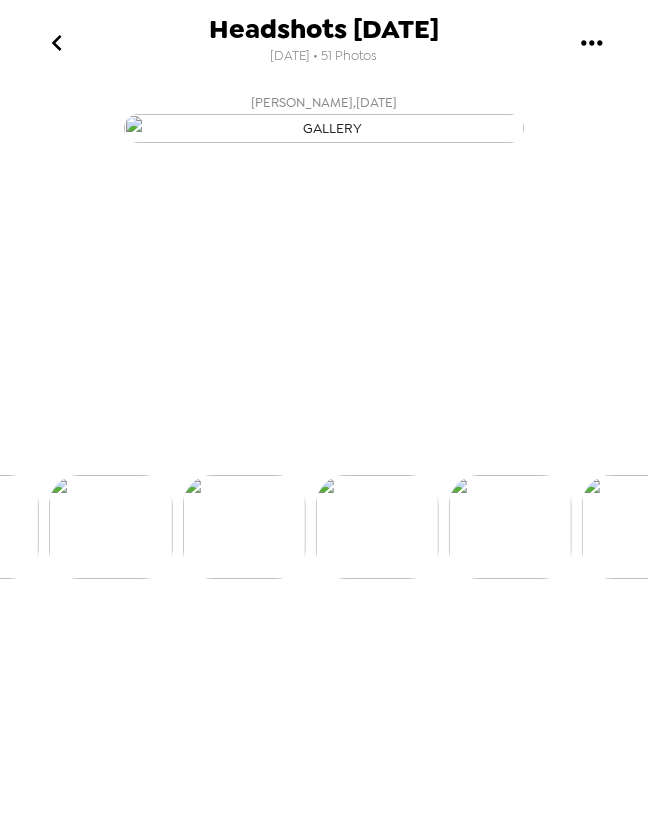 scroll, scrollTop: 0, scrollLeft: 531, axis: horizontal 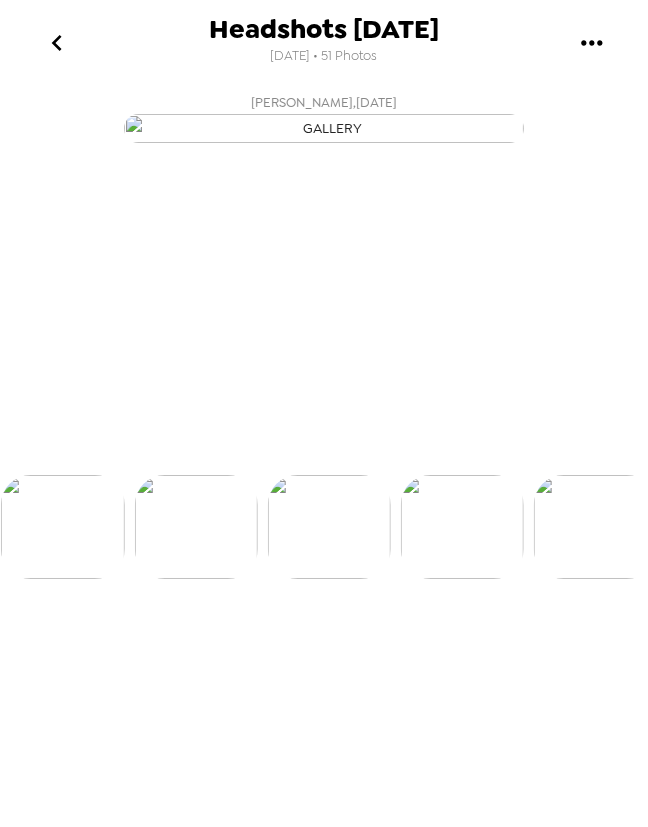 click at bounding box center (324, 494) 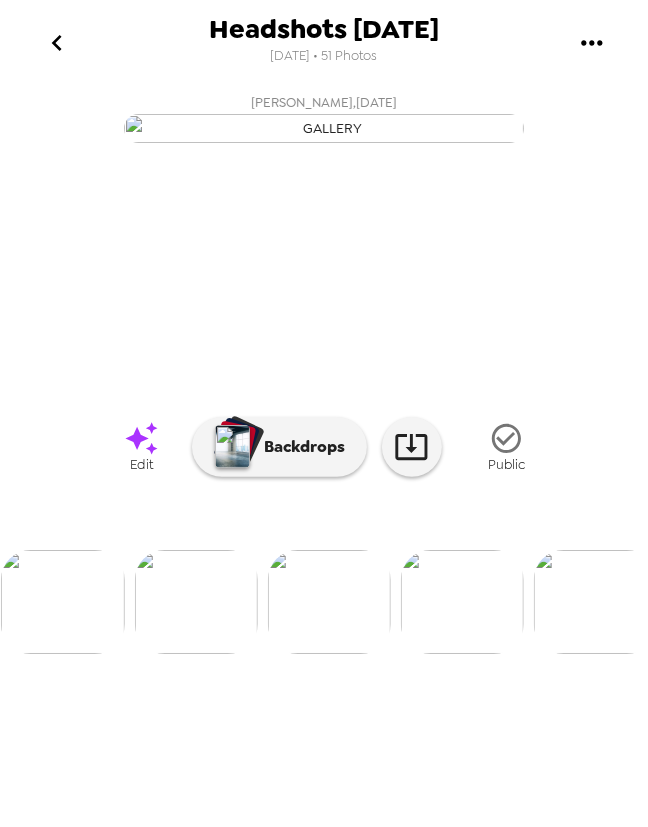 scroll, scrollTop: 50, scrollLeft: 0, axis: vertical 